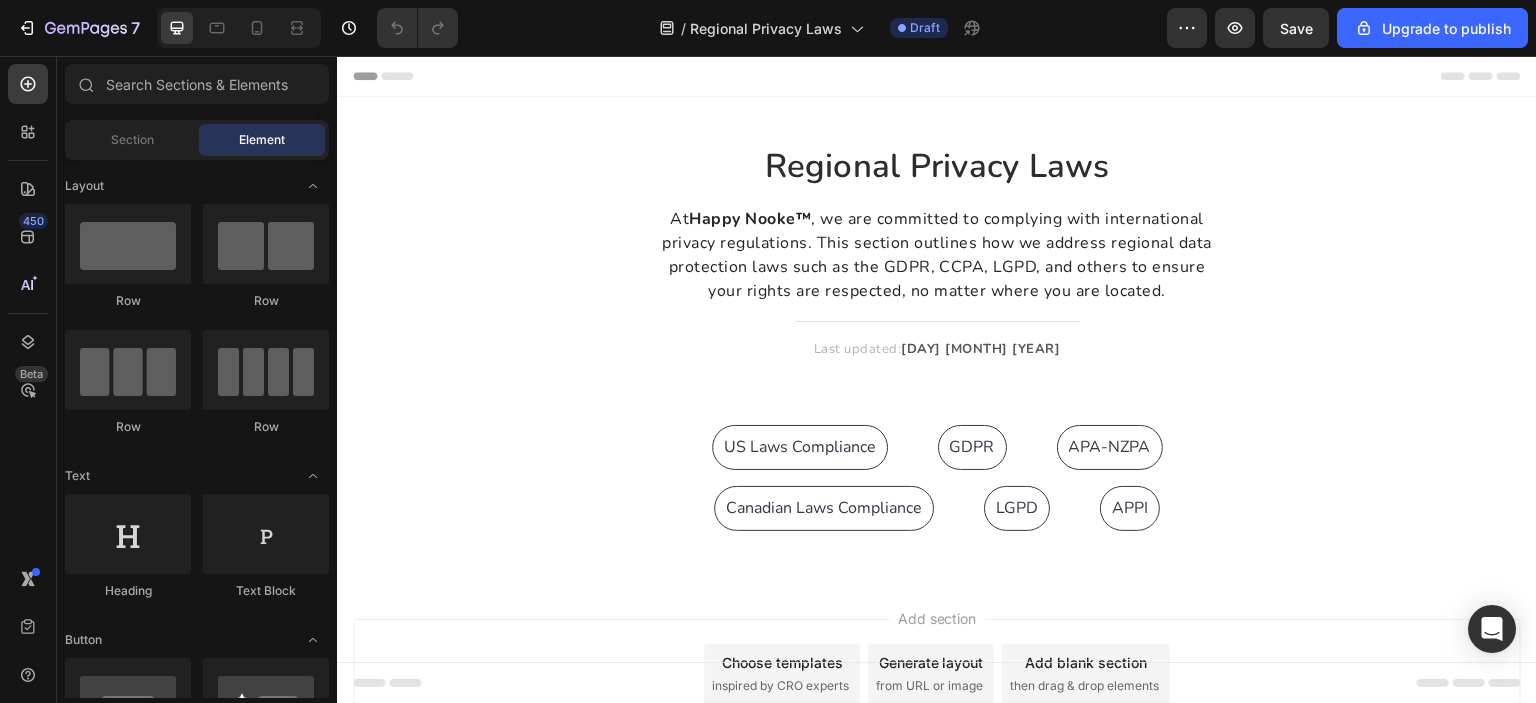 scroll, scrollTop: 0, scrollLeft: 0, axis: both 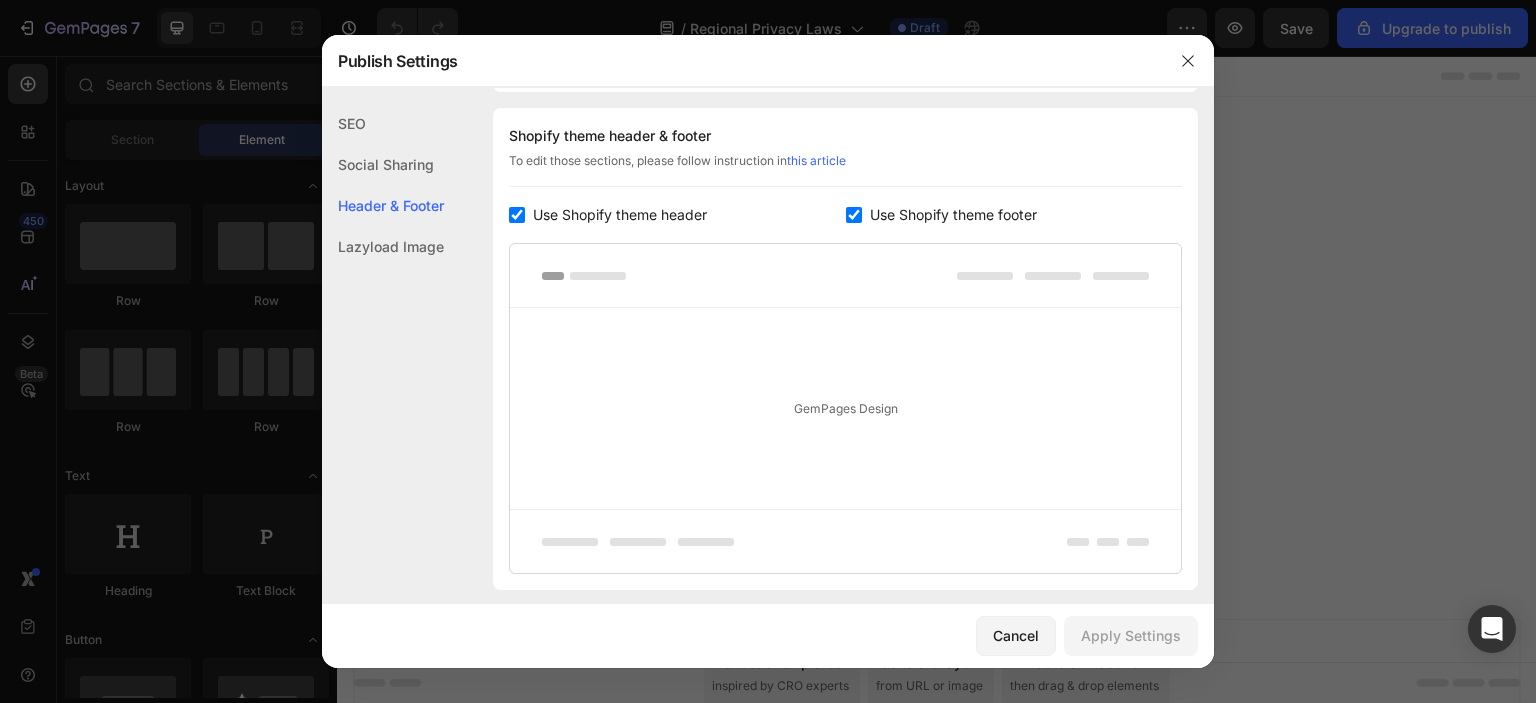 click on "SEO" 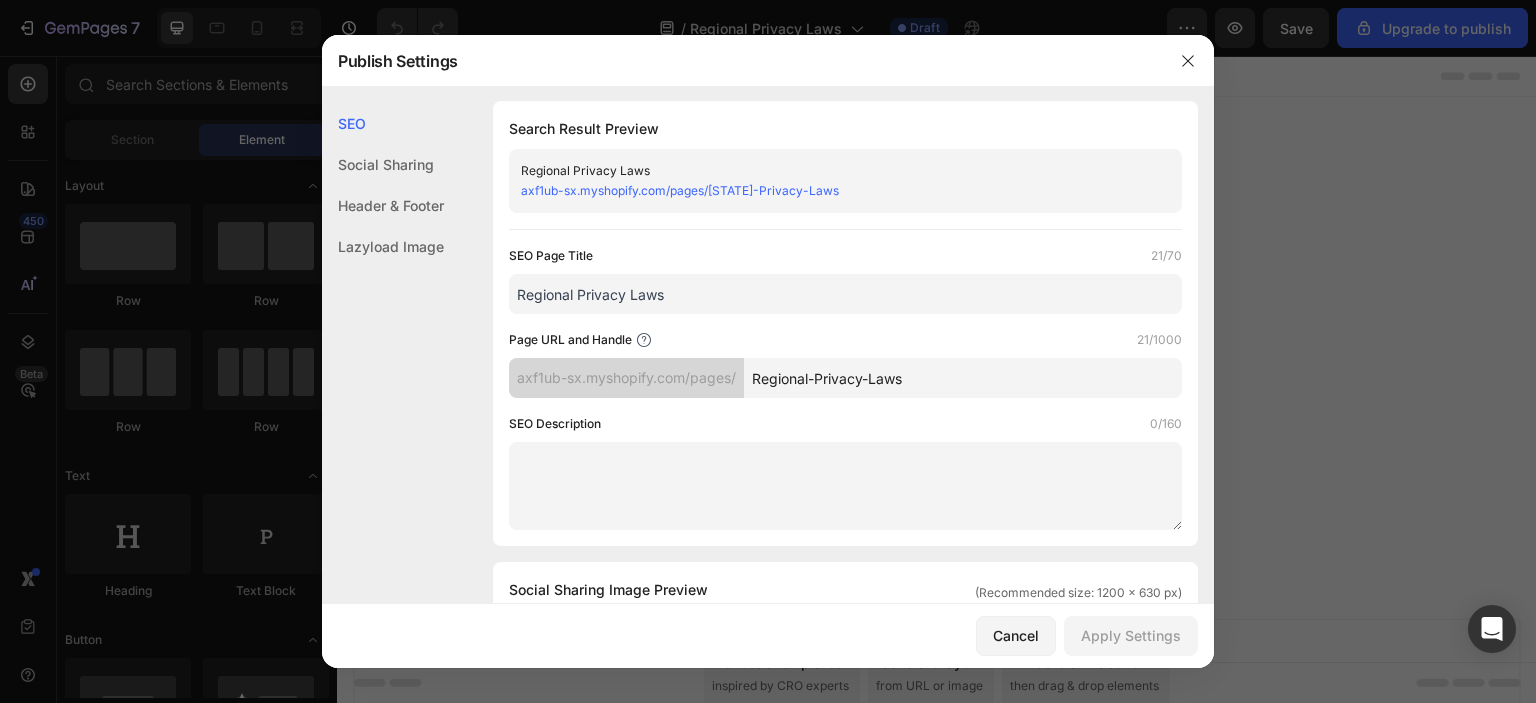 scroll, scrollTop: 0, scrollLeft: 0, axis: both 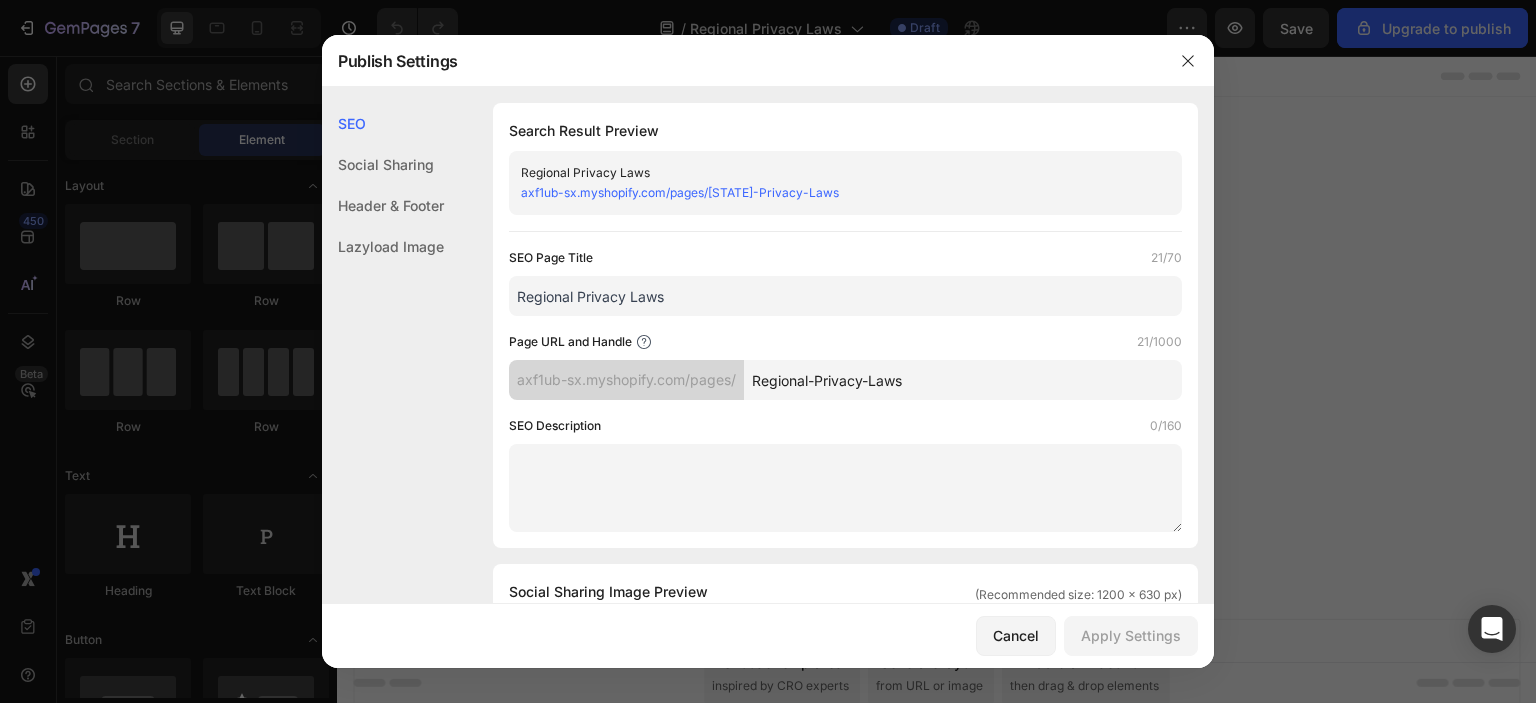 drag, startPoint x: 704, startPoint y: 298, endPoint x: 444, endPoint y: 283, distance: 260.43234 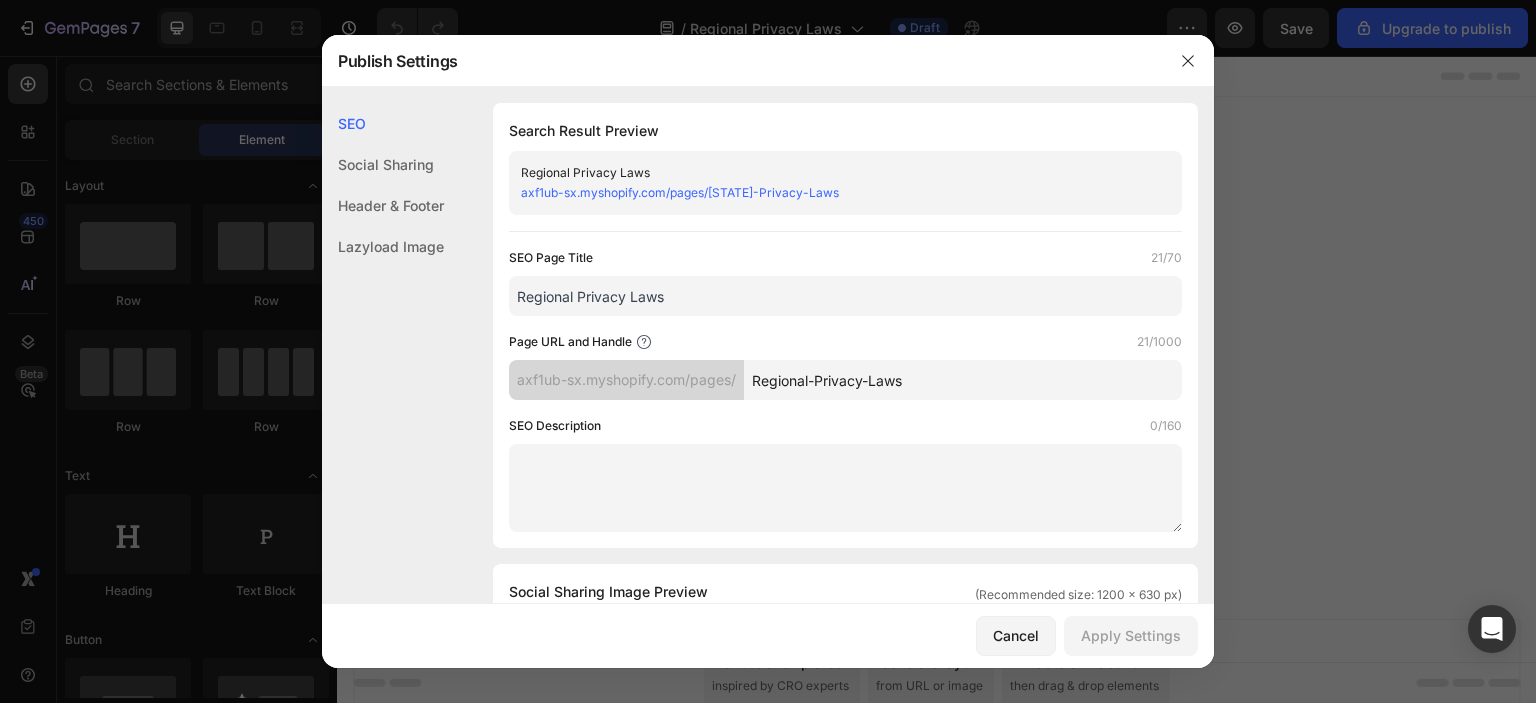drag, startPoint x: 940, startPoint y: 395, endPoint x: 712, endPoint y: 380, distance: 228.49289 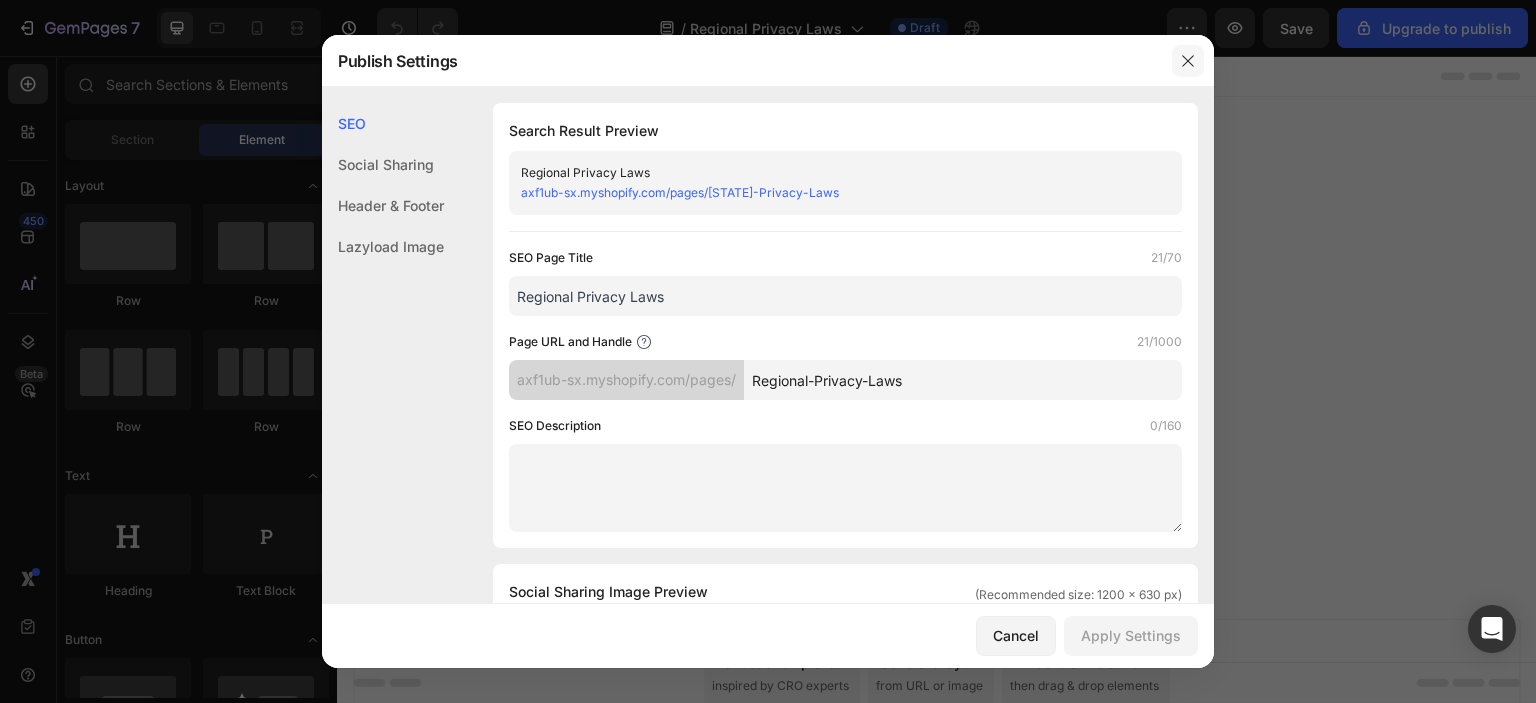 click at bounding box center [1188, 61] 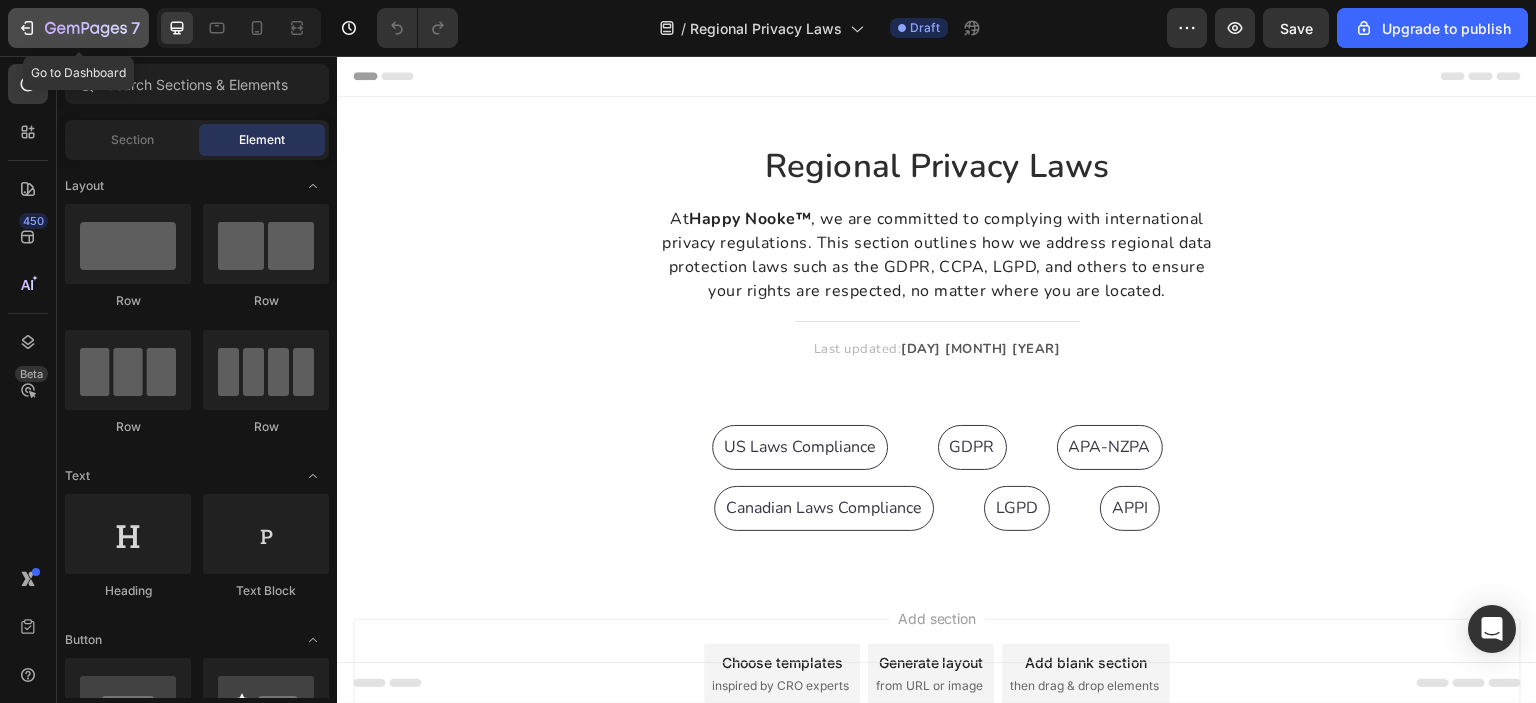 click on "7" 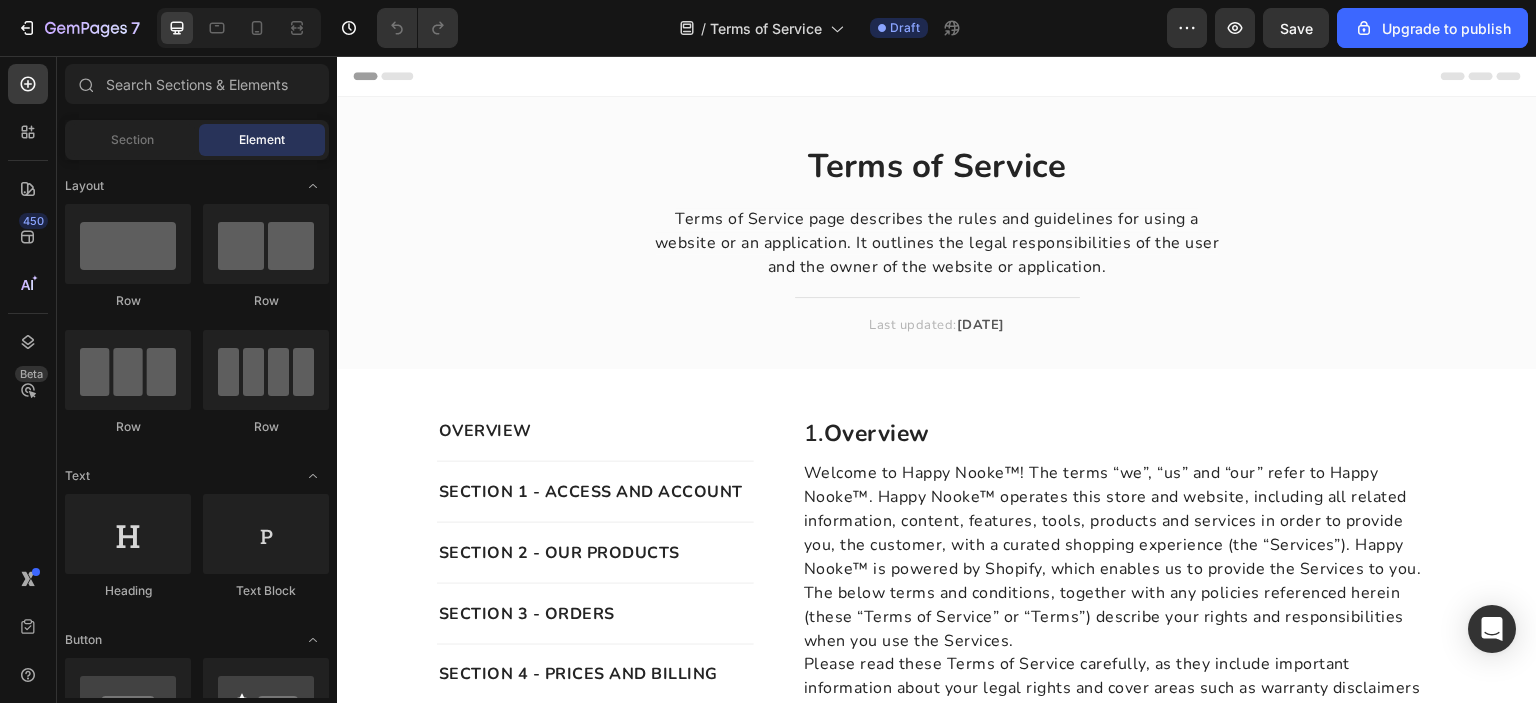 scroll, scrollTop: 0, scrollLeft: 0, axis: both 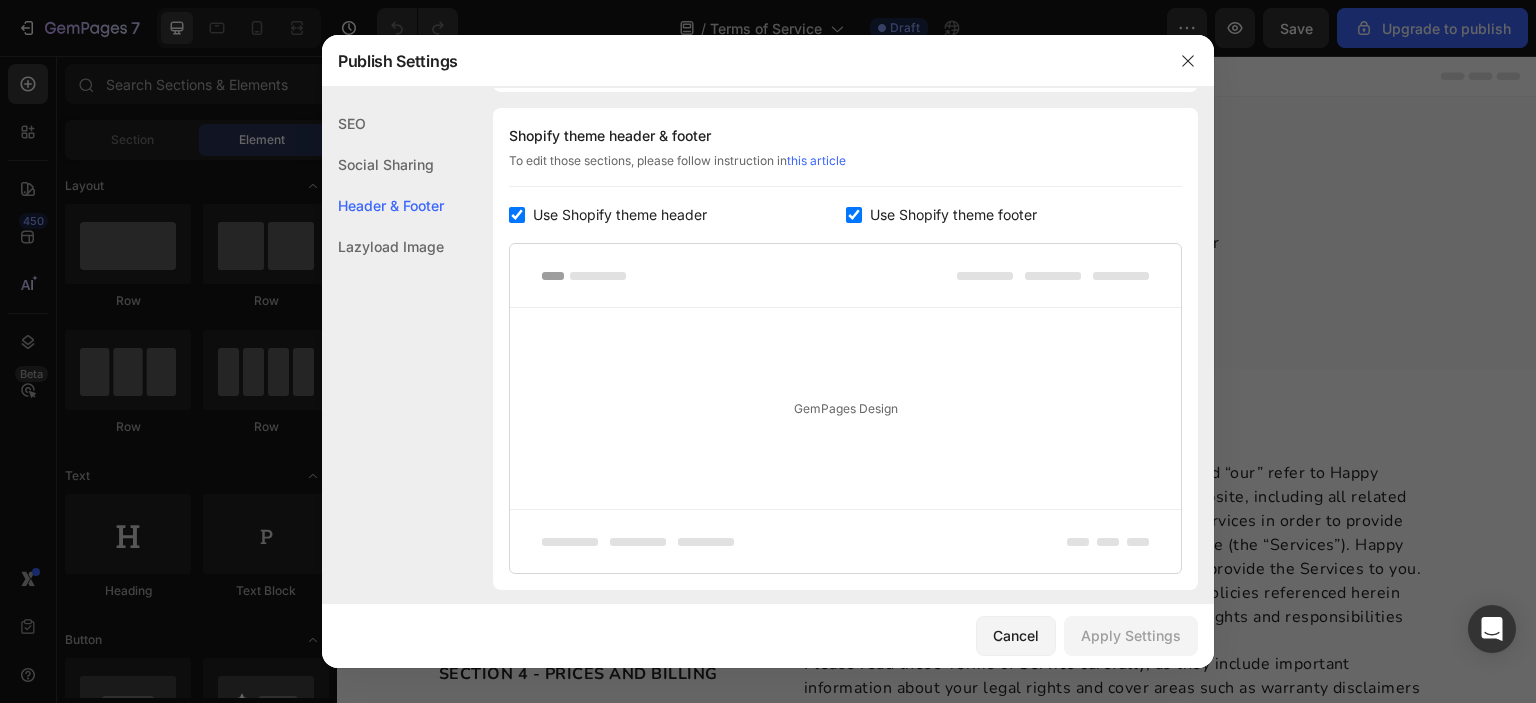 click on "SEO" 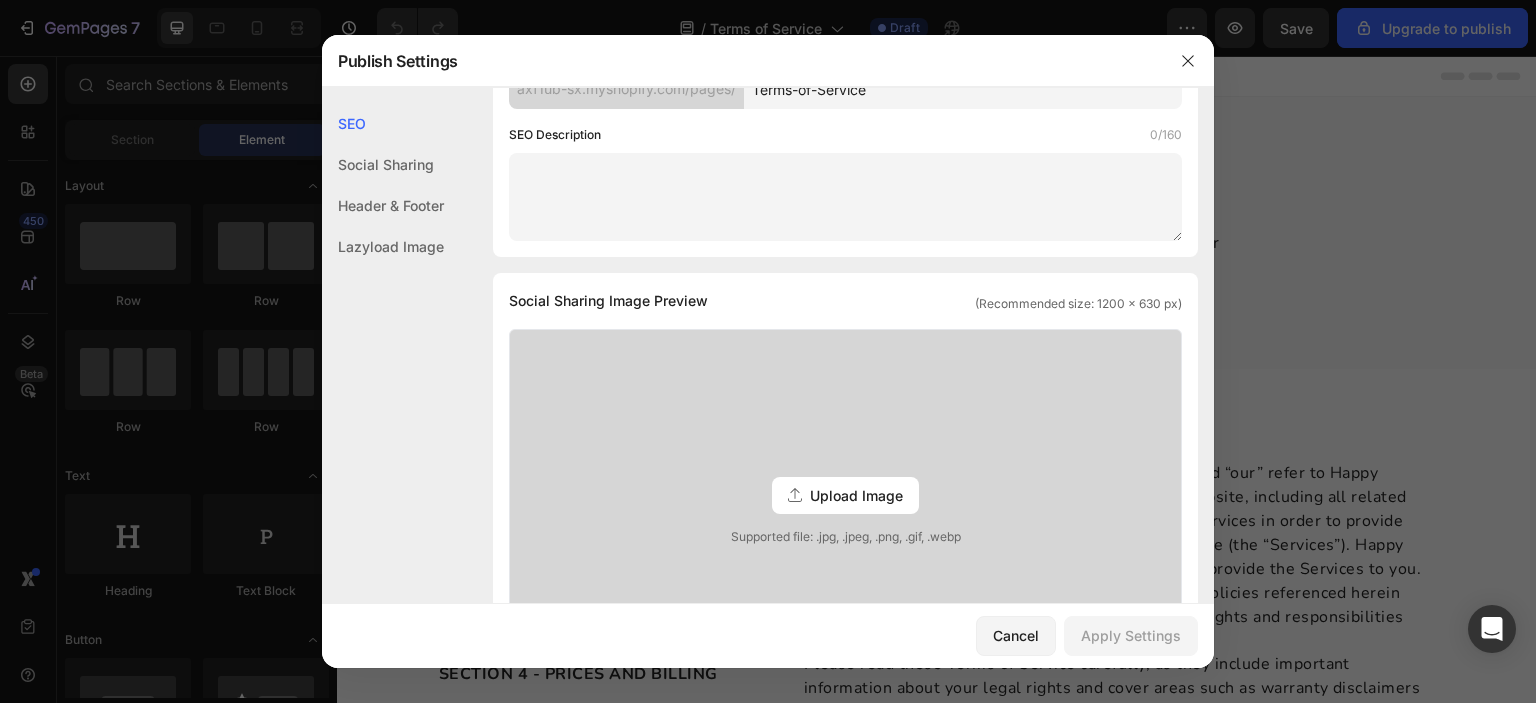 scroll, scrollTop: 0, scrollLeft: 0, axis: both 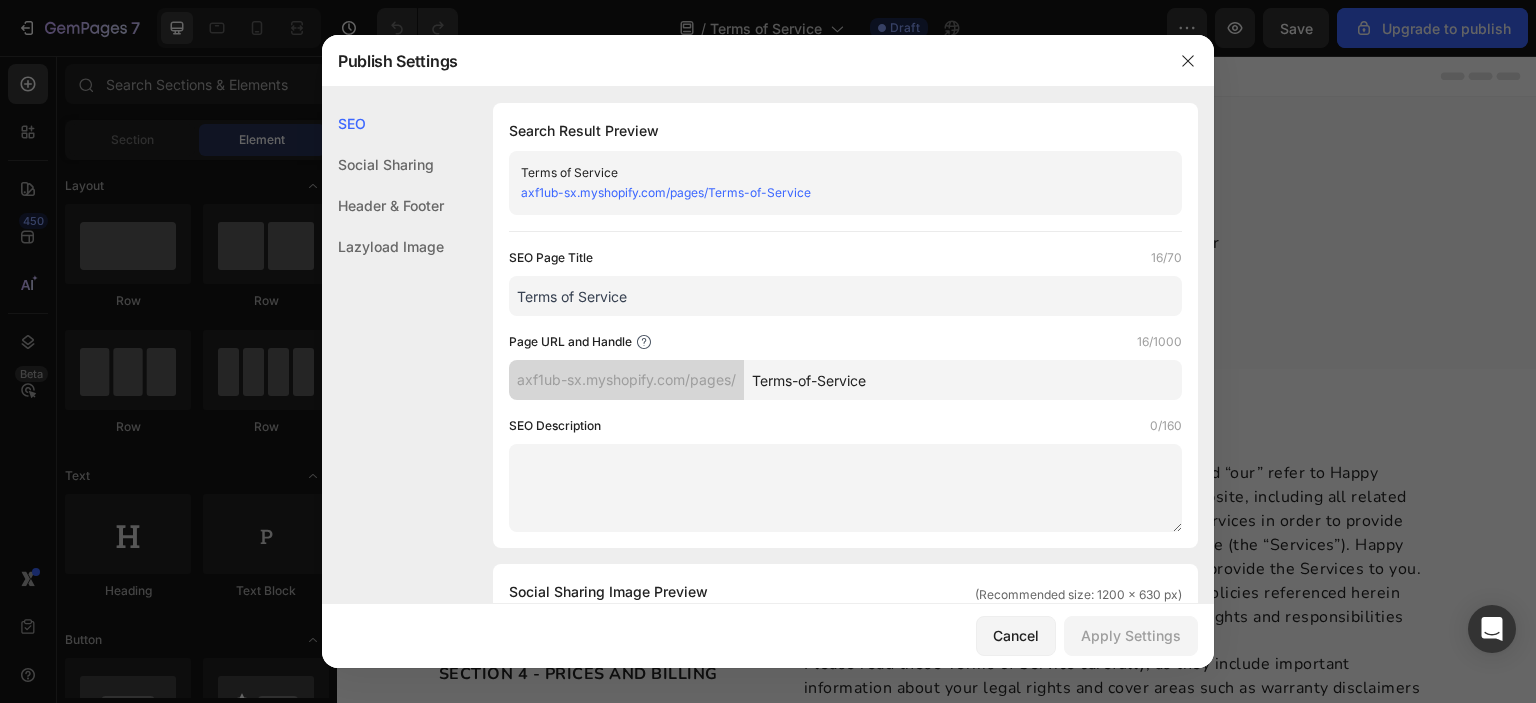 drag, startPoint x: 640, startPoint y: 299, endPoint x: 378, endPoint y: 278, distance: 262.84024 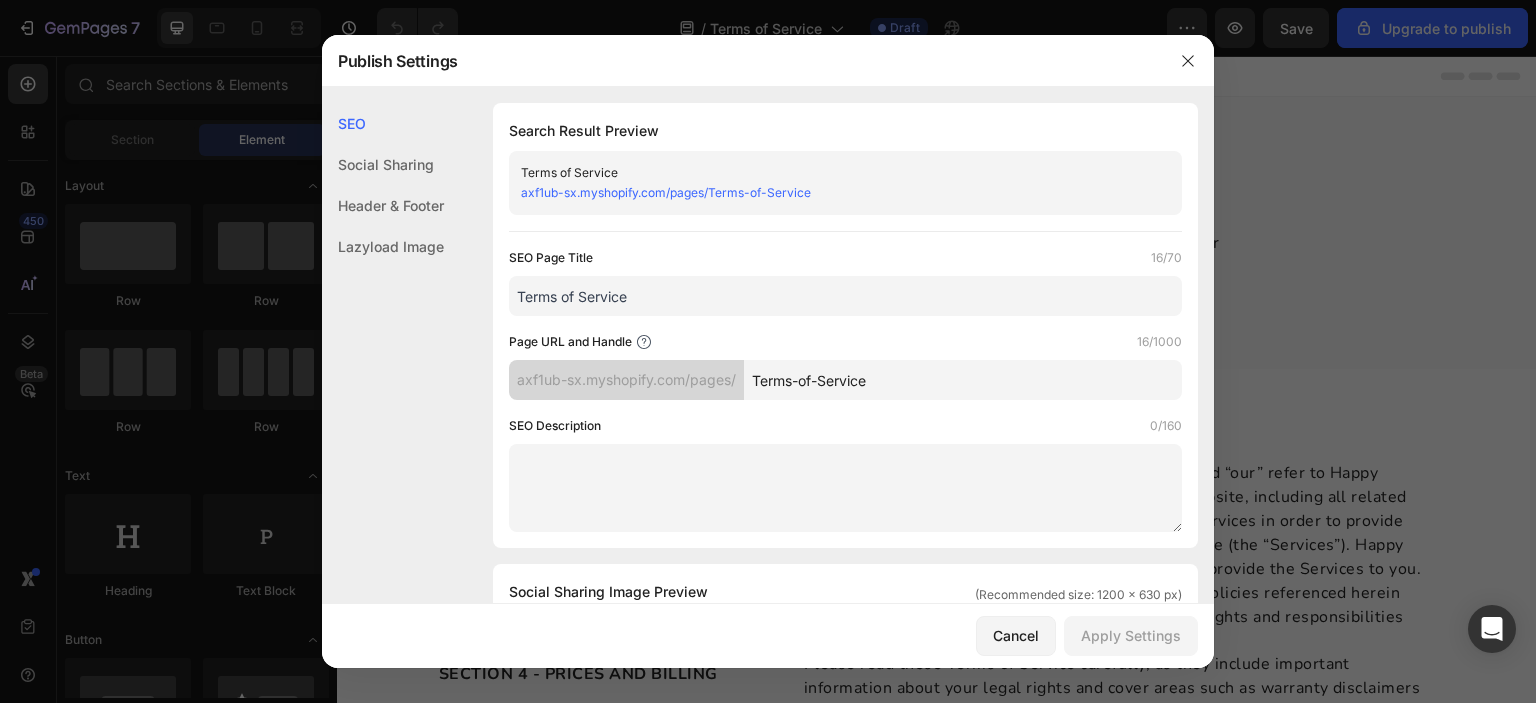 drag, startPoint x: 986, startPoint y: 383, endPoint x: 740, endPoint y: 375, distance: 246.13005 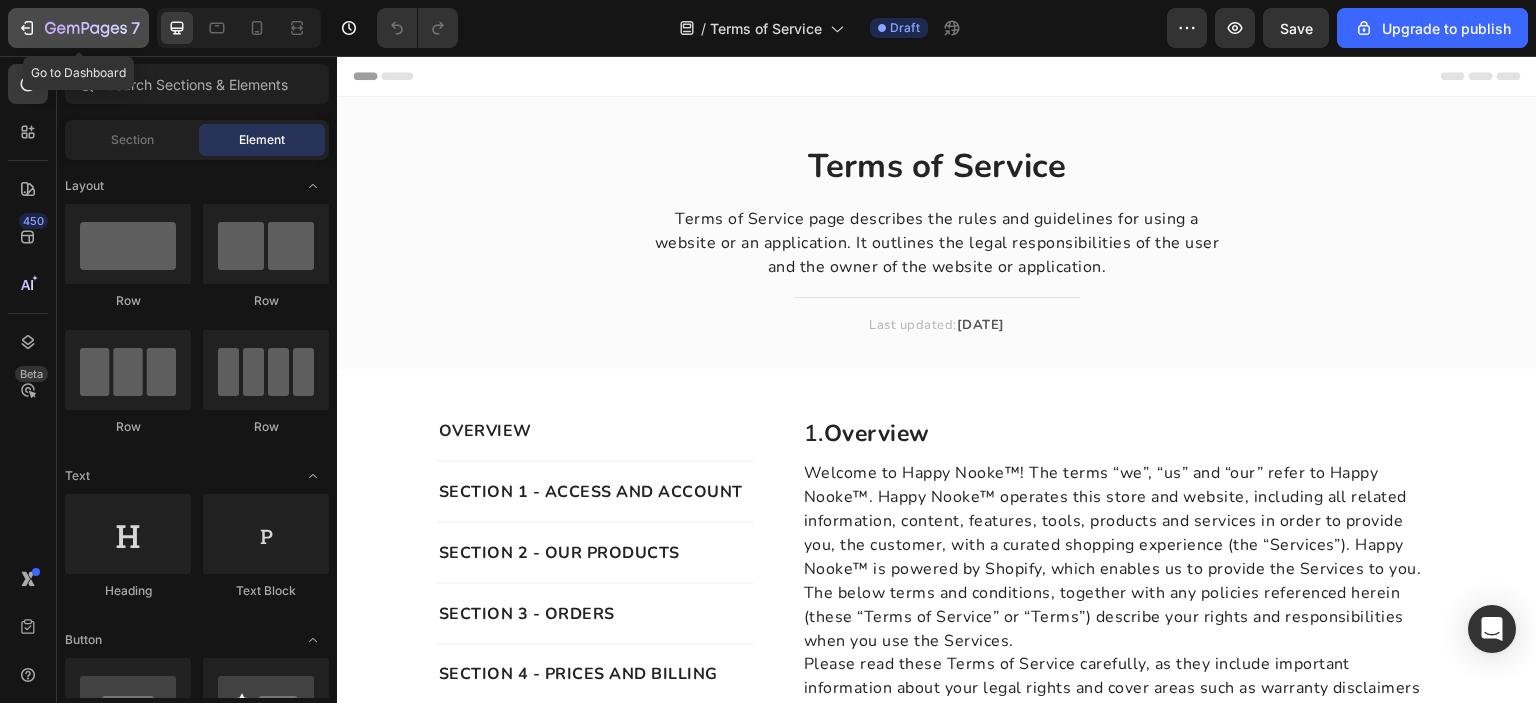 click 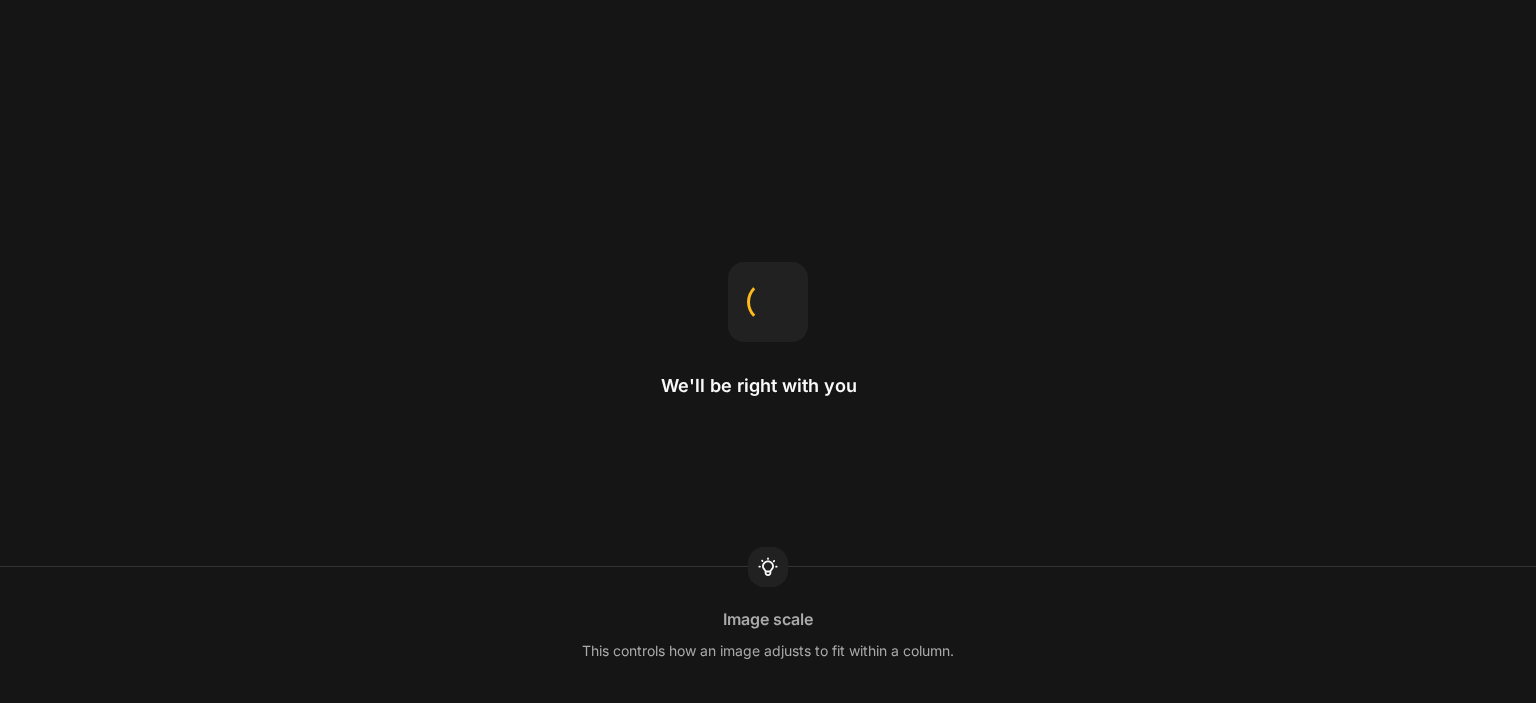 scroll, scrollTop: 0, scrollLeft: 0, axis: both 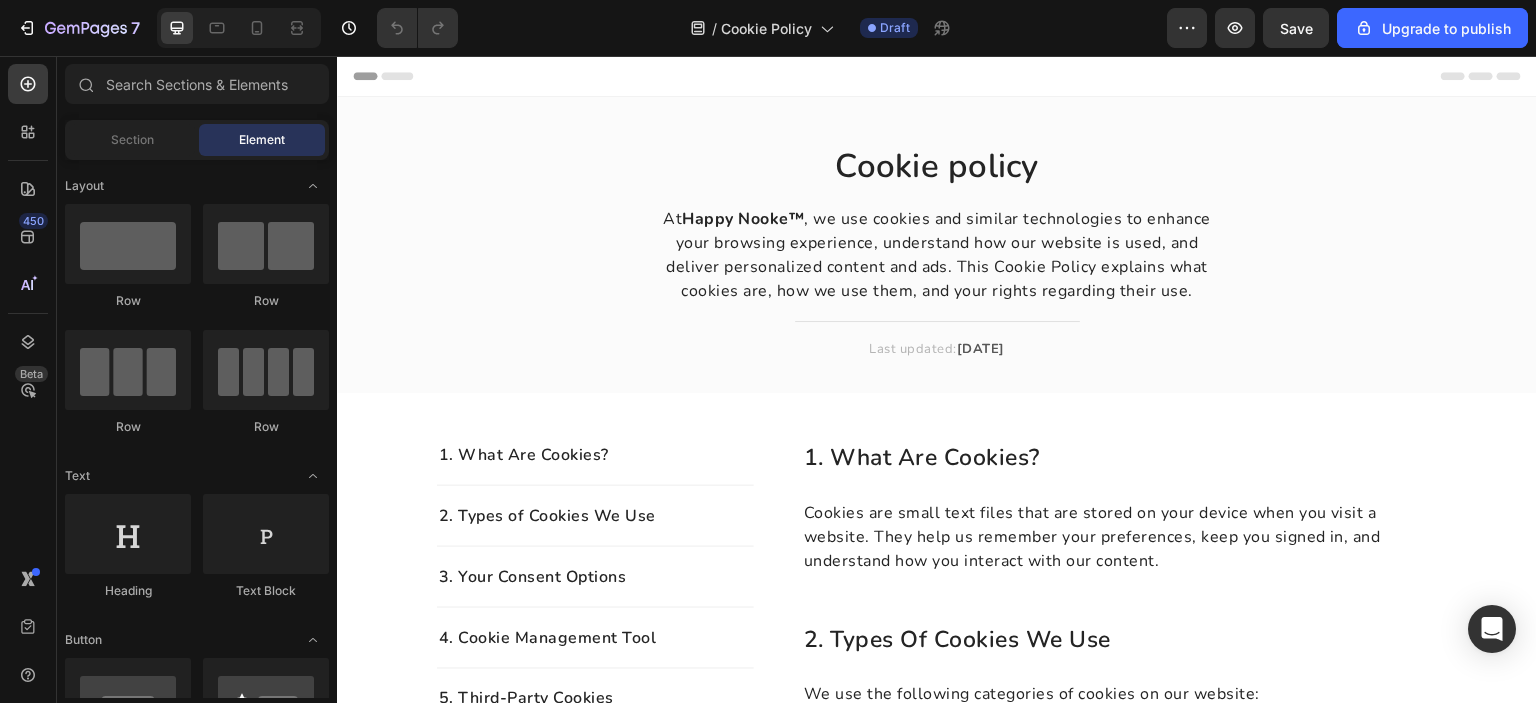 click on "Header" at bounding box center (394, 76) 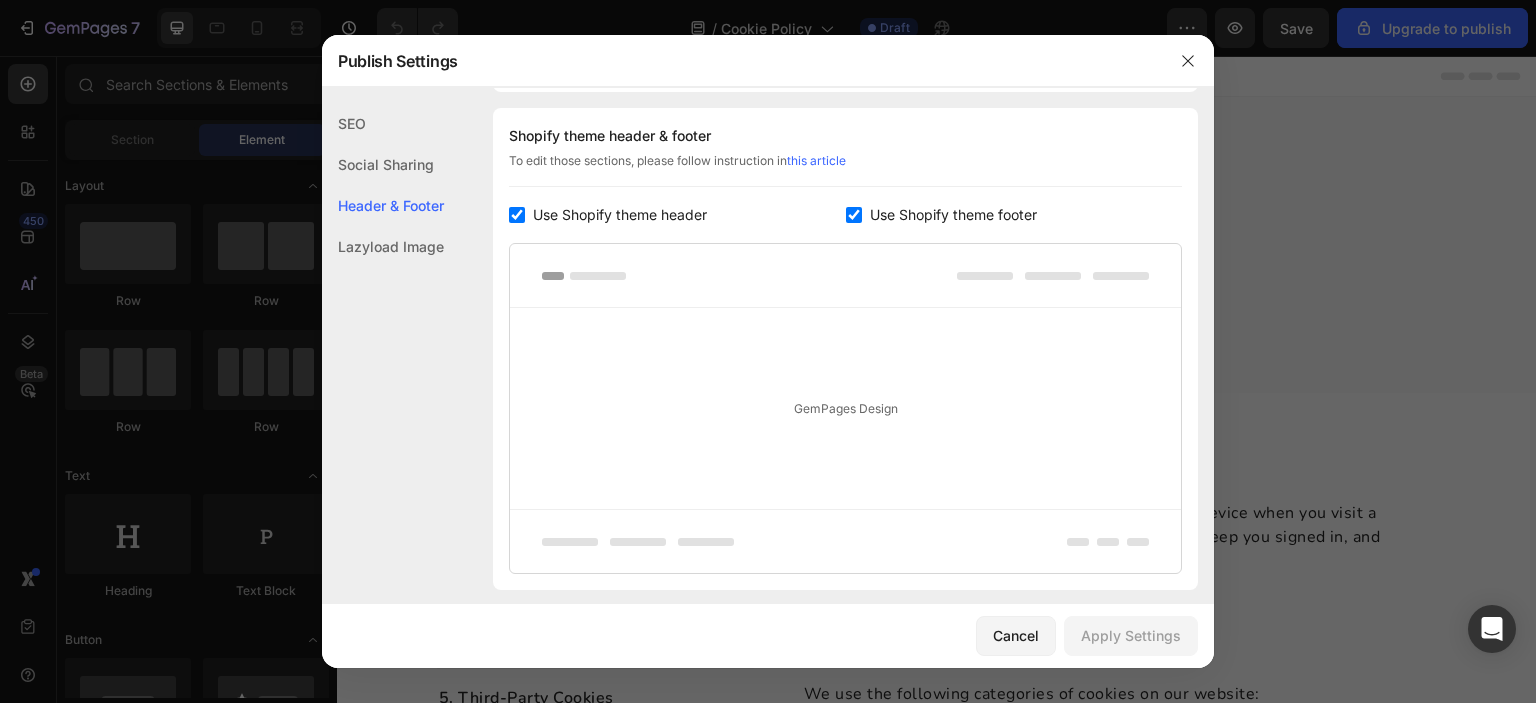 scroll, scrollTop: 0, scrollLeft: 0, axis: both 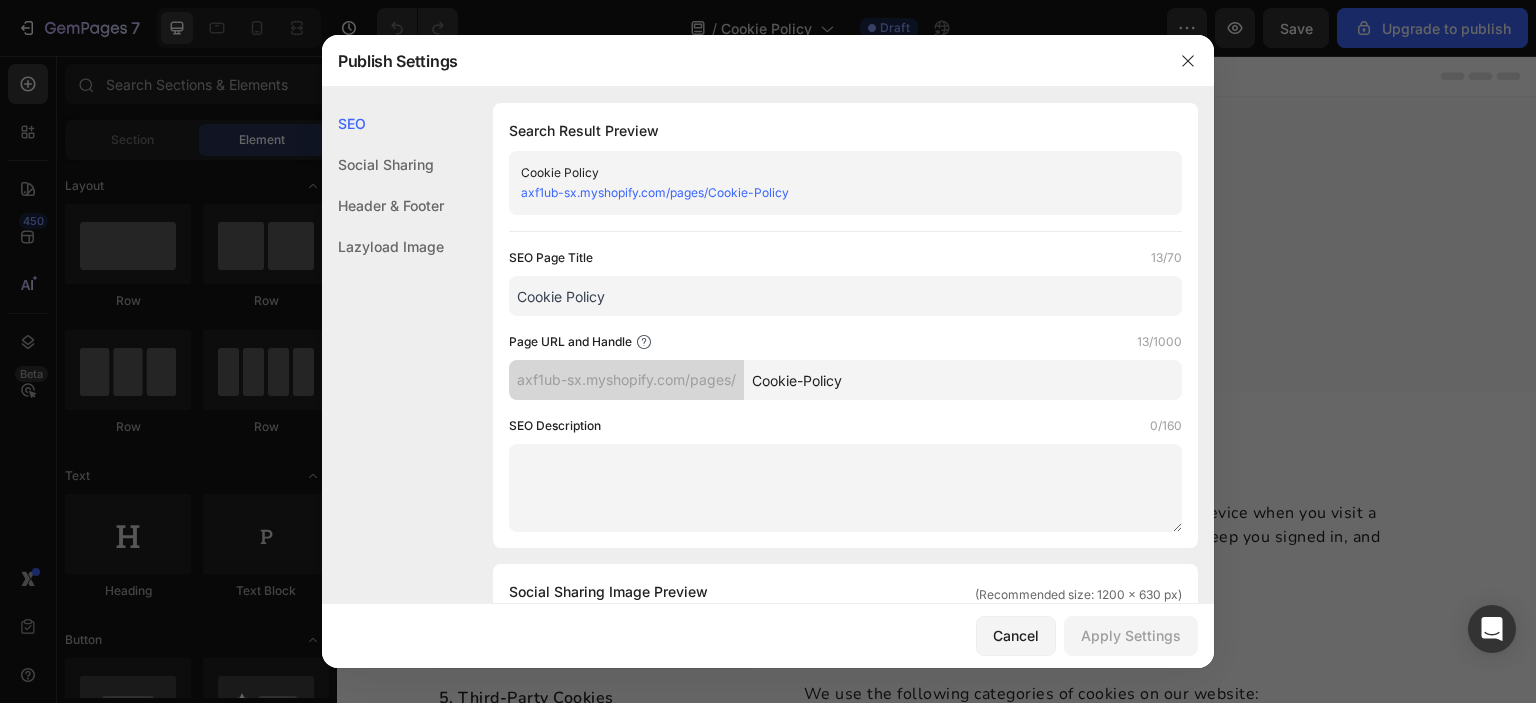 drag, startPoint x: 647, startPoint y: 299, endPoint x: 456, endPoint y: 287, distance: 191.37659 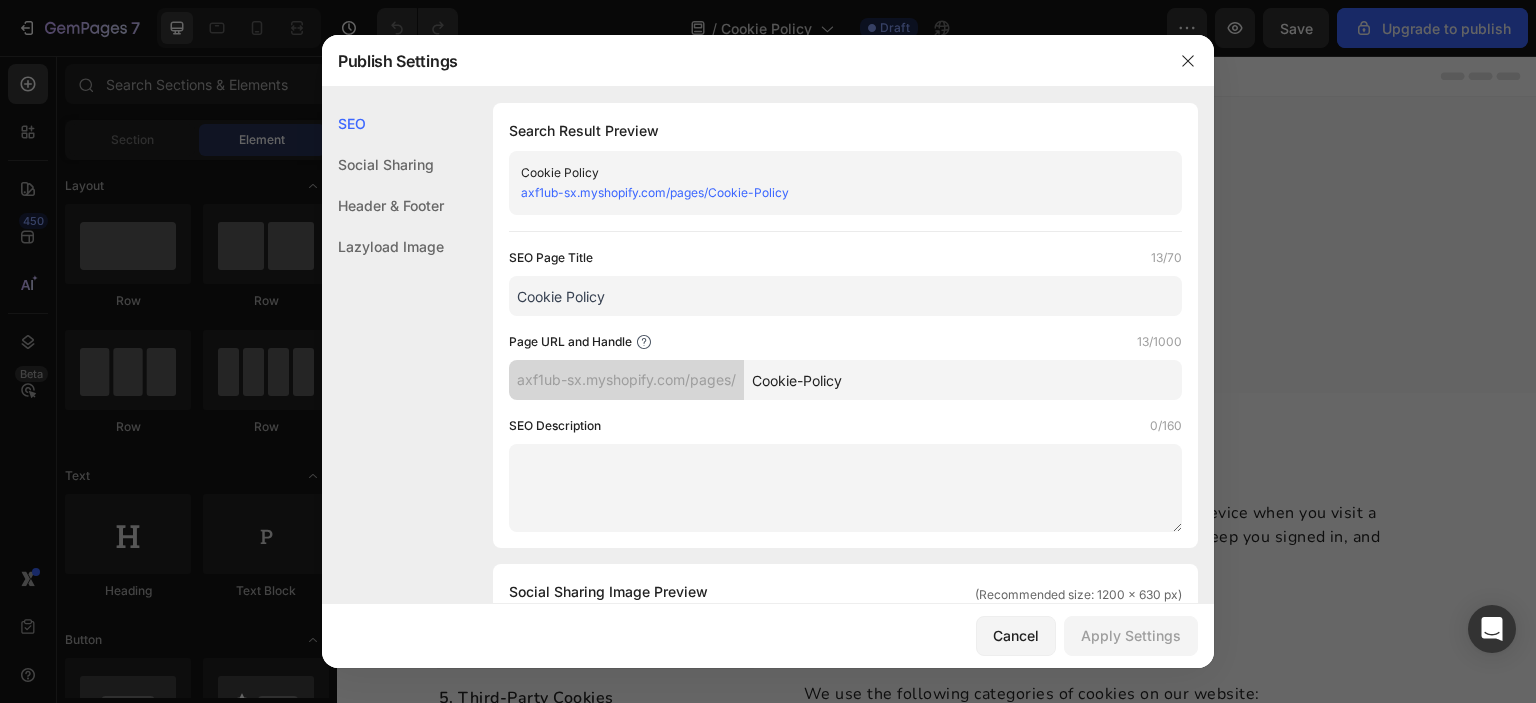 drag, startPoint x: 865, startPoint y: 380, endPoint x: 749, endPoint y: 377, distance: 116.03879 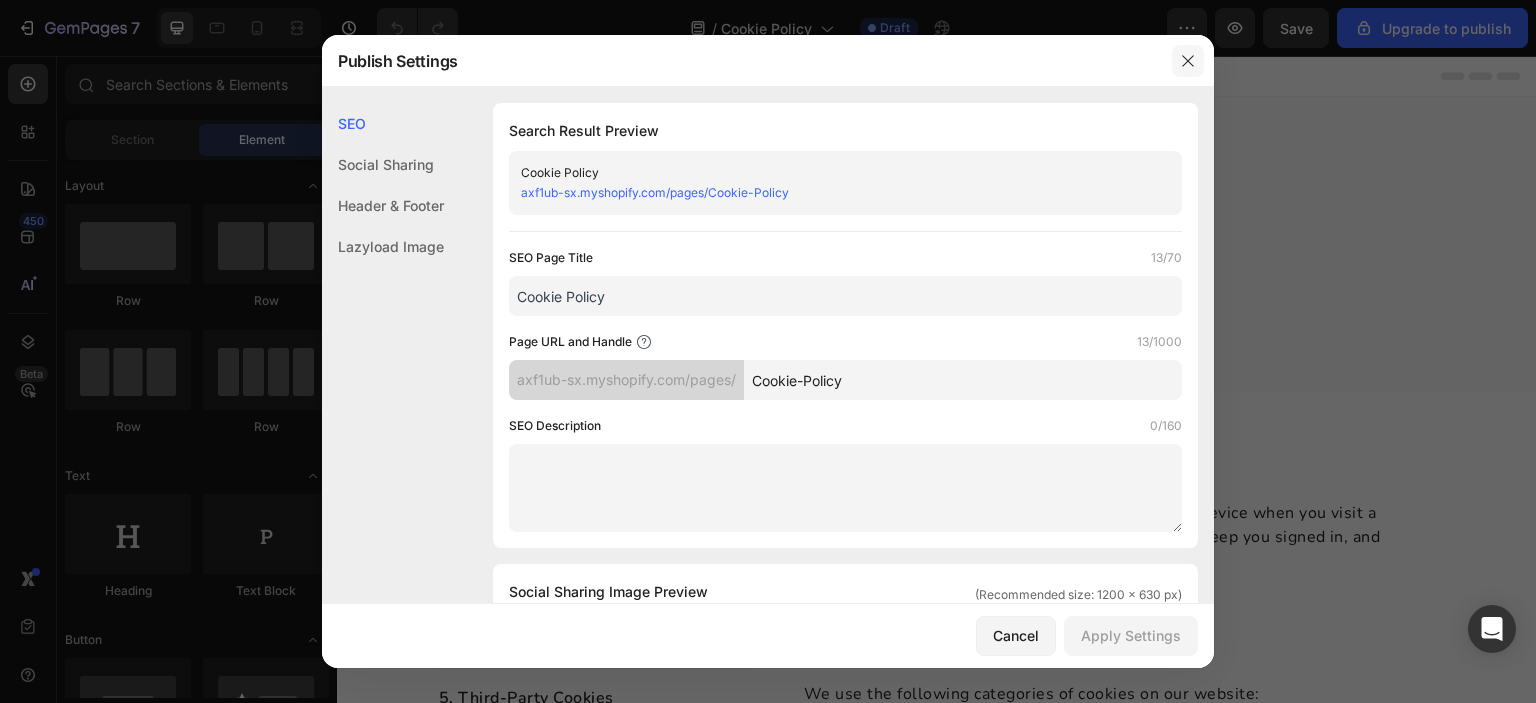 click at bounding box center (1188, 61) 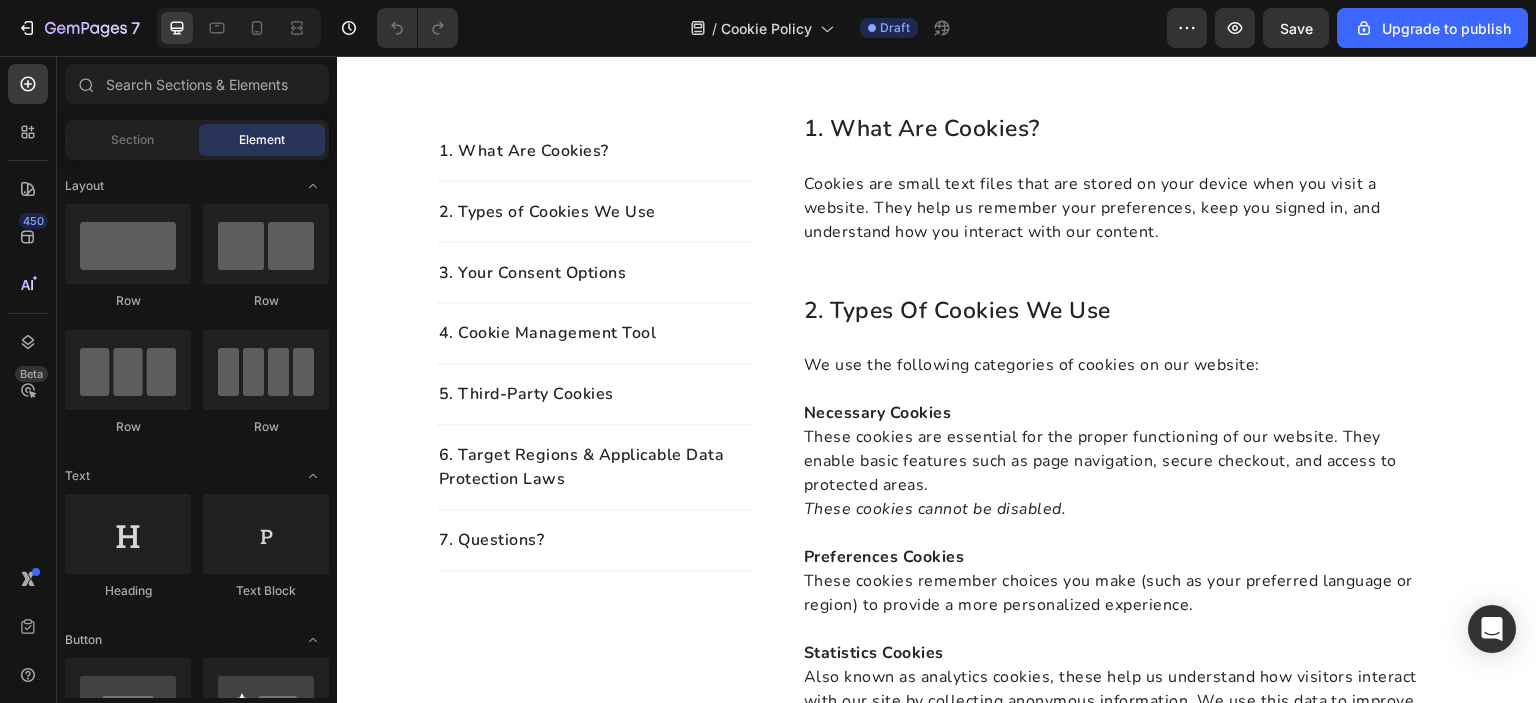 scroll, scrollTop: 0, scrollLeft: 0, axis: both 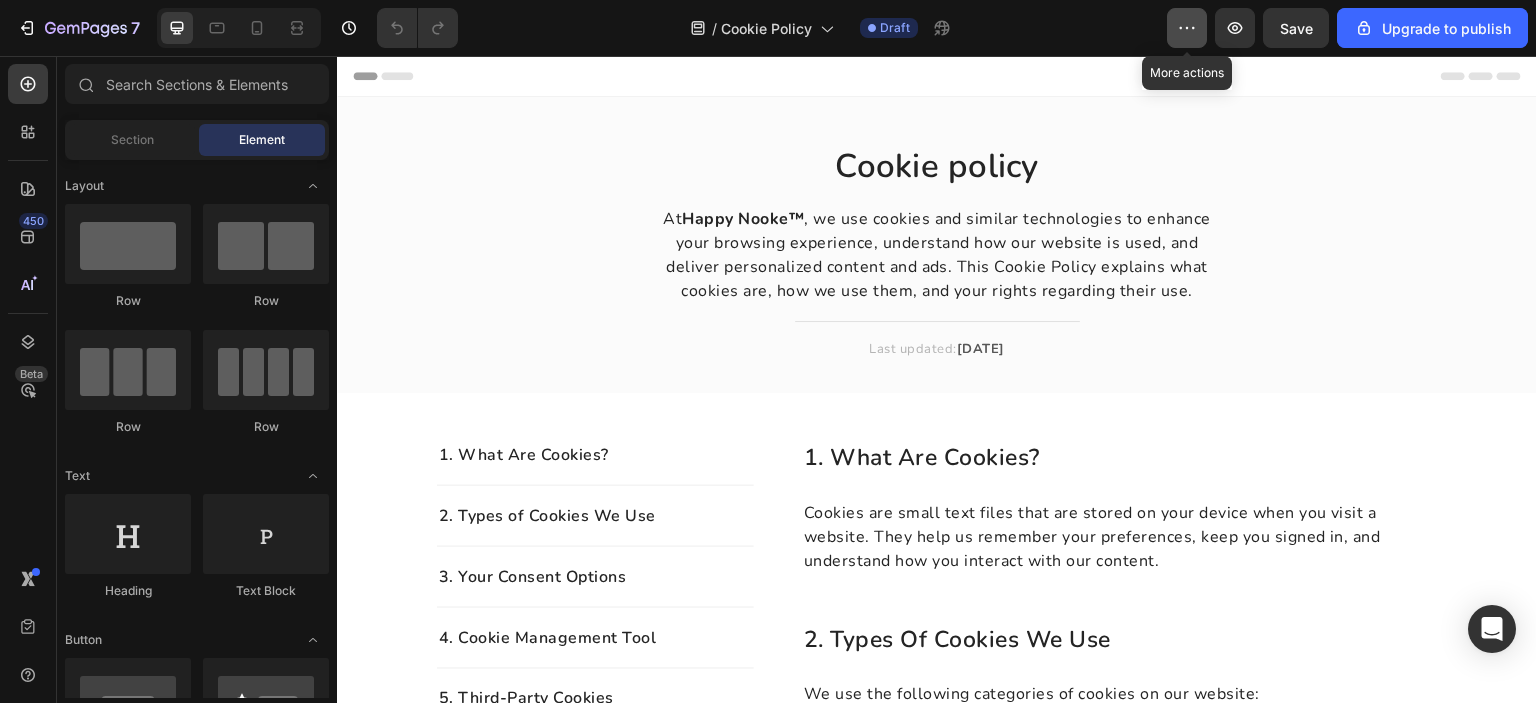 click 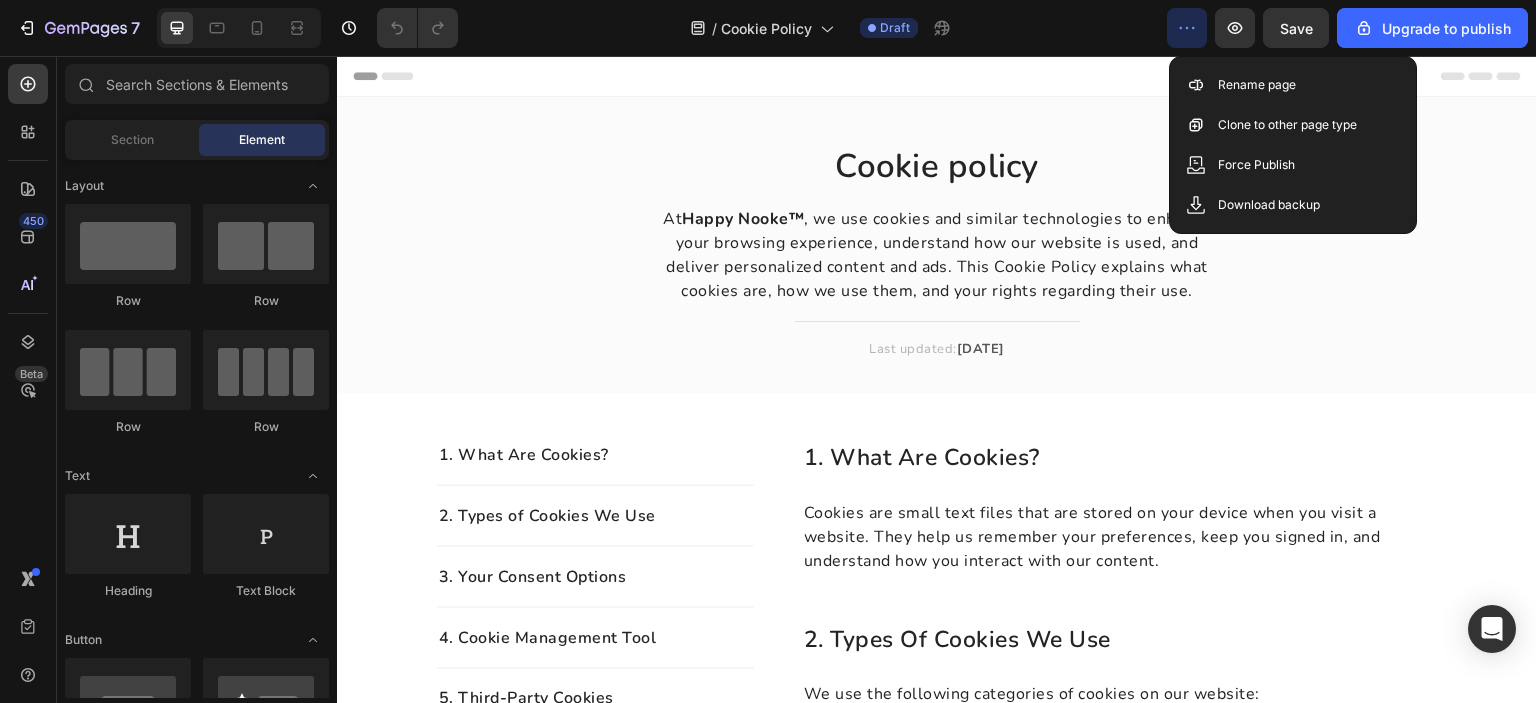 click 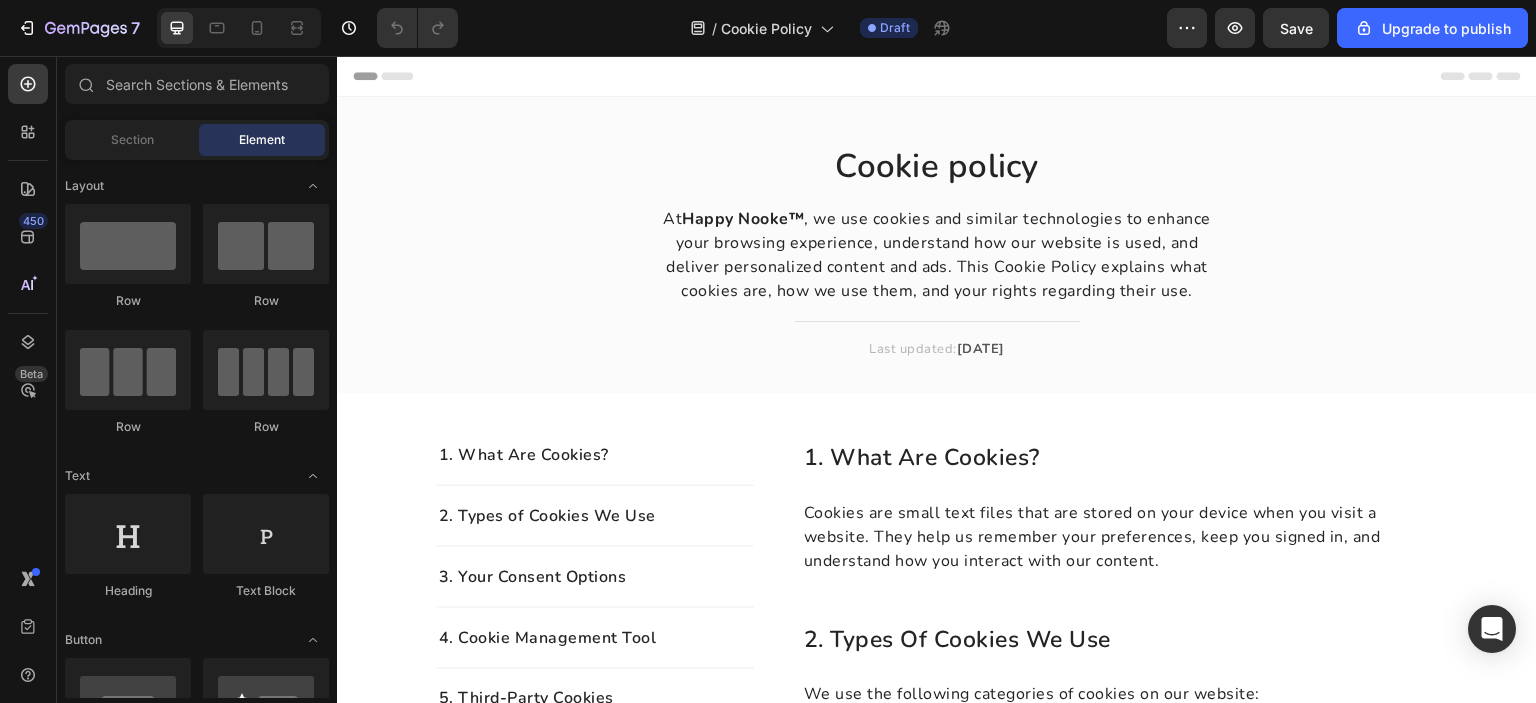 click on "Header" at bounding box center [383, 76] 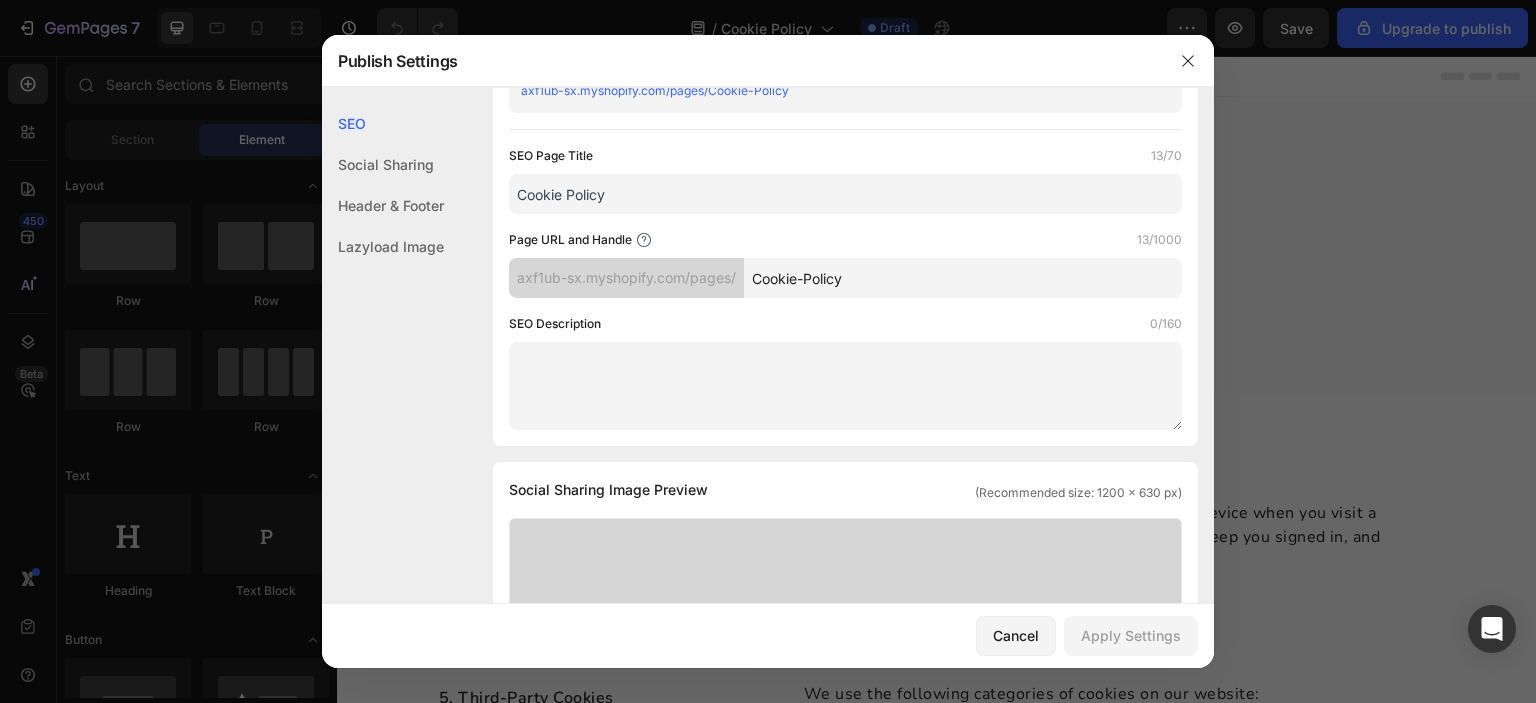 scroll, scrollTop: 0, scrollLeft: 0, axis: both 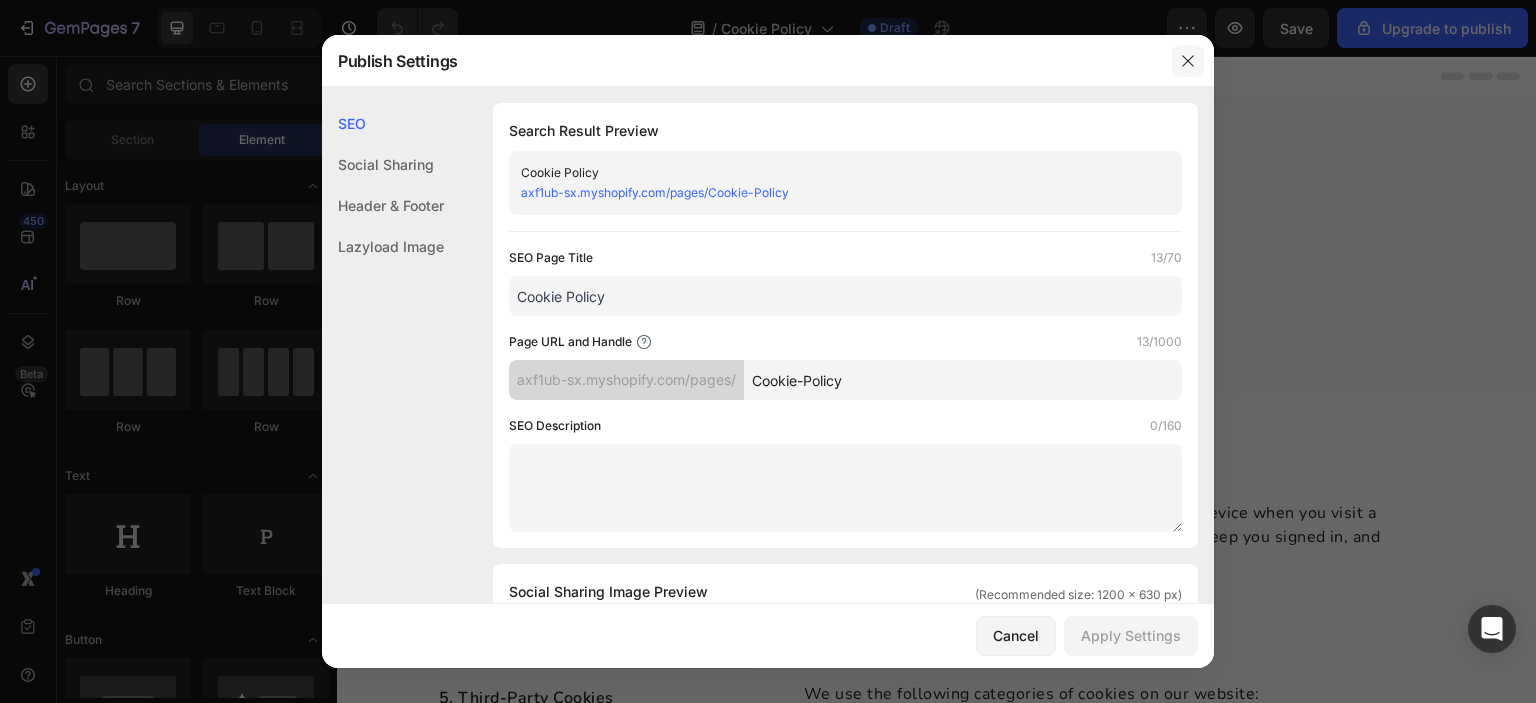 click 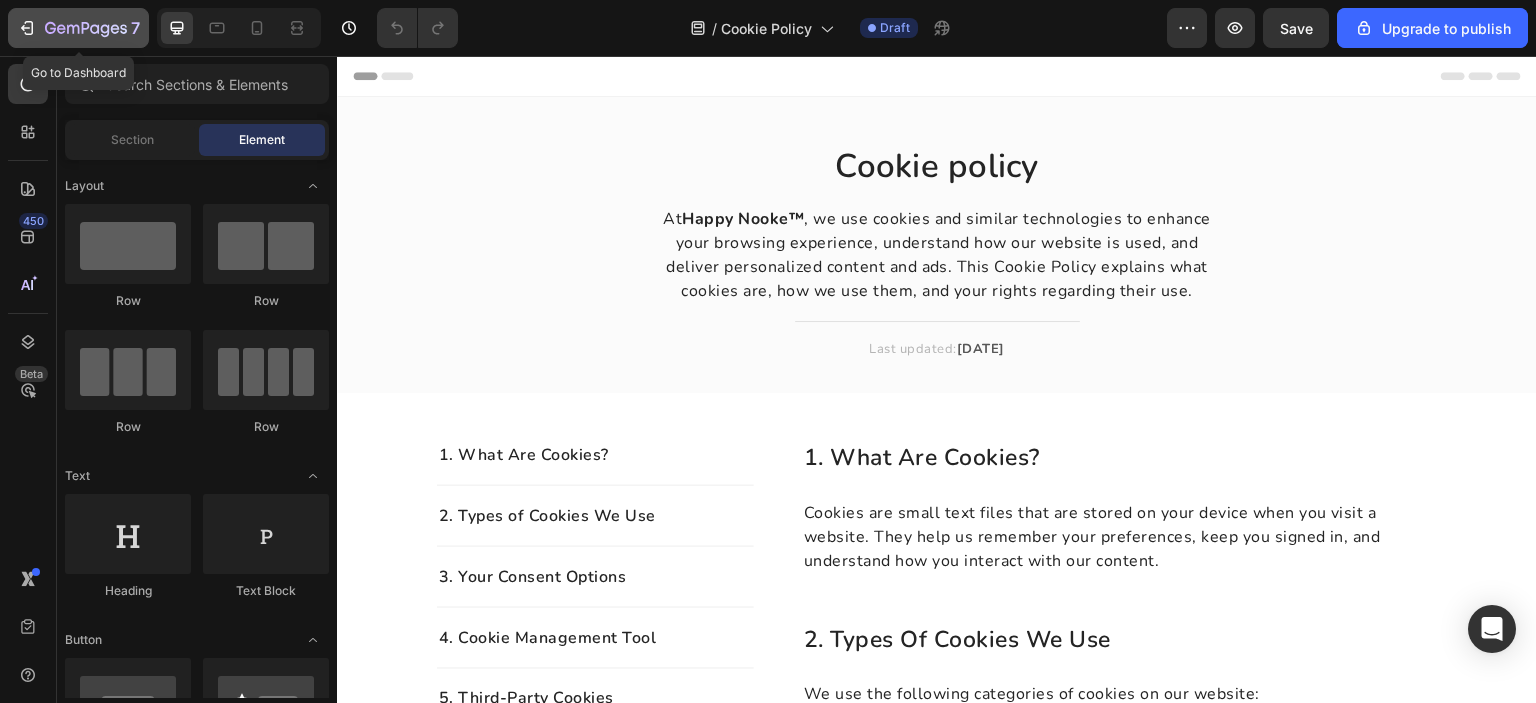 click 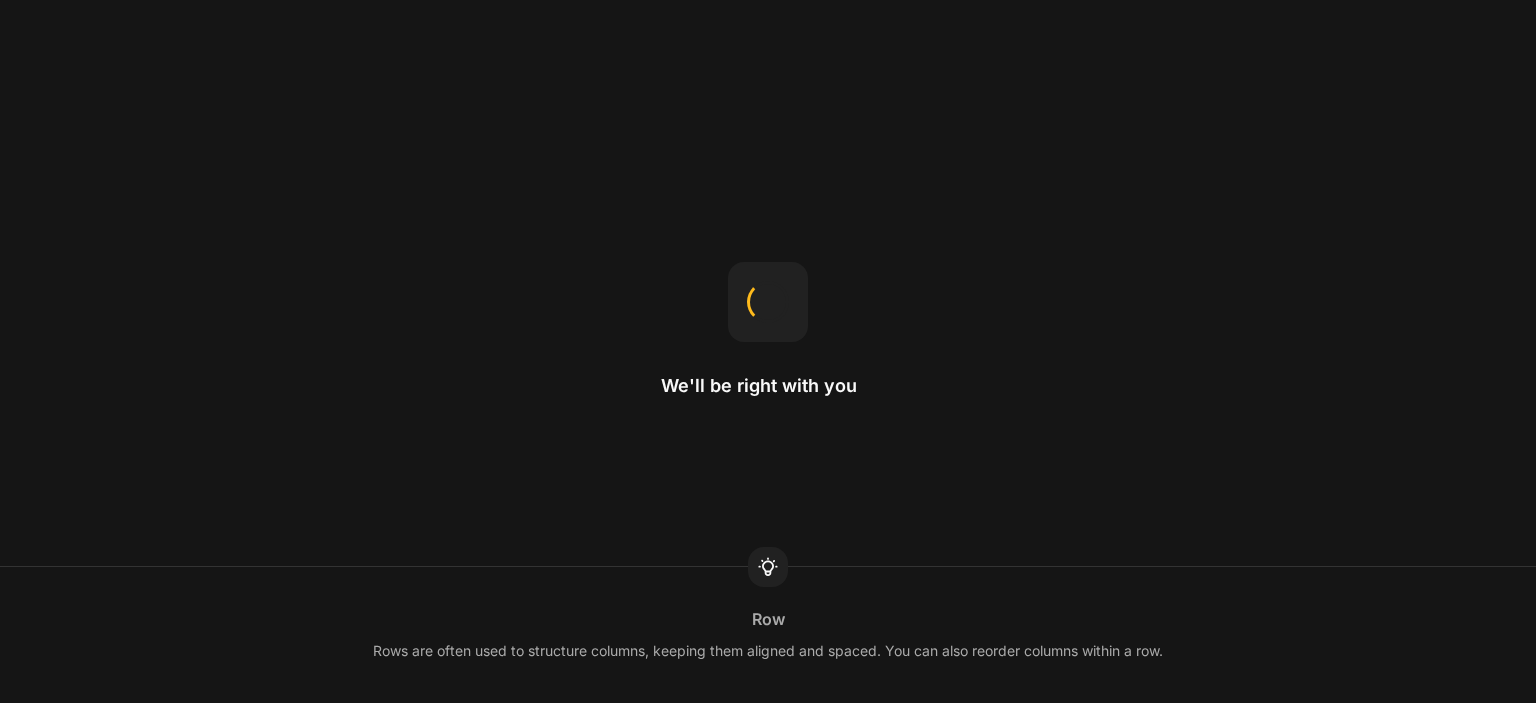 scroll, scrollTop: 0, scrollLeft: 0, axis: both 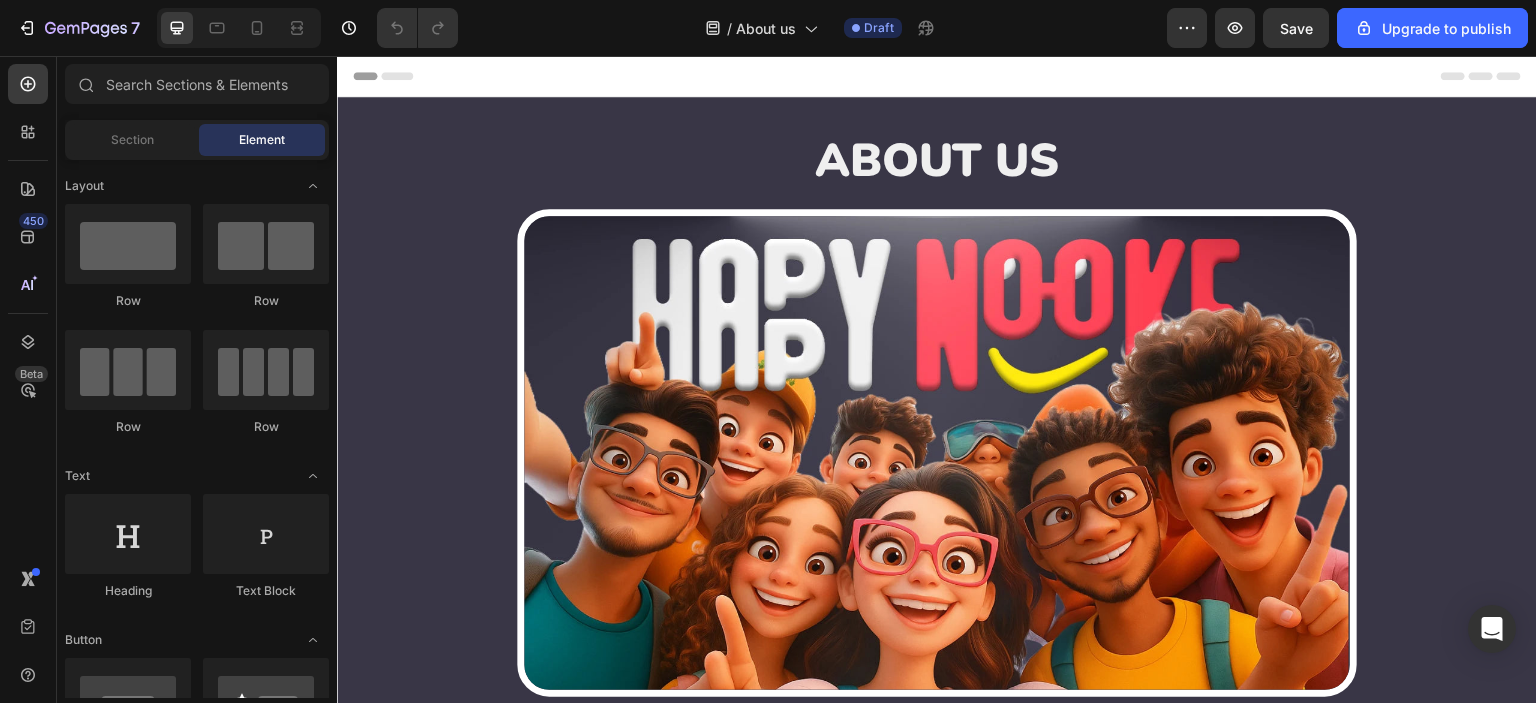 click on "Header" at bounding box center (394, 76) 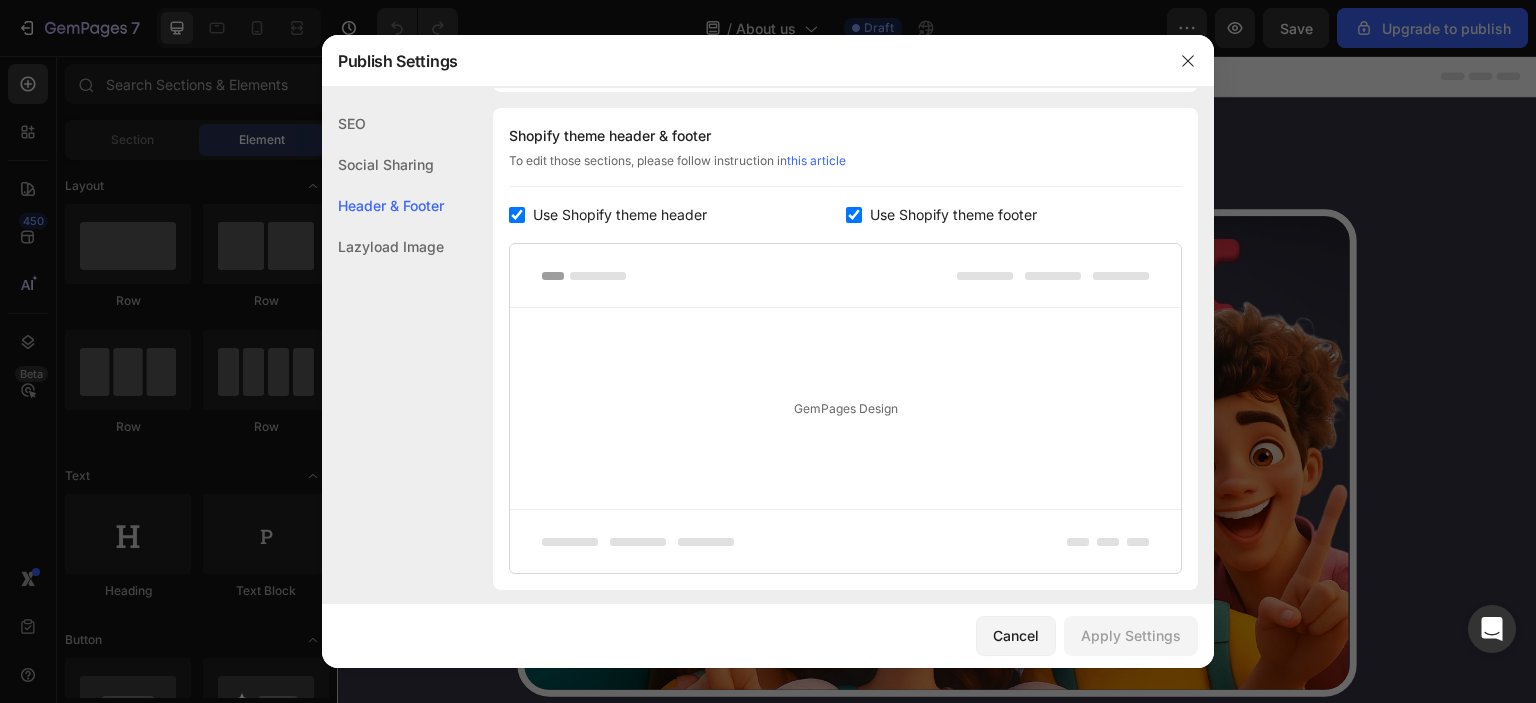 click on "SEO" 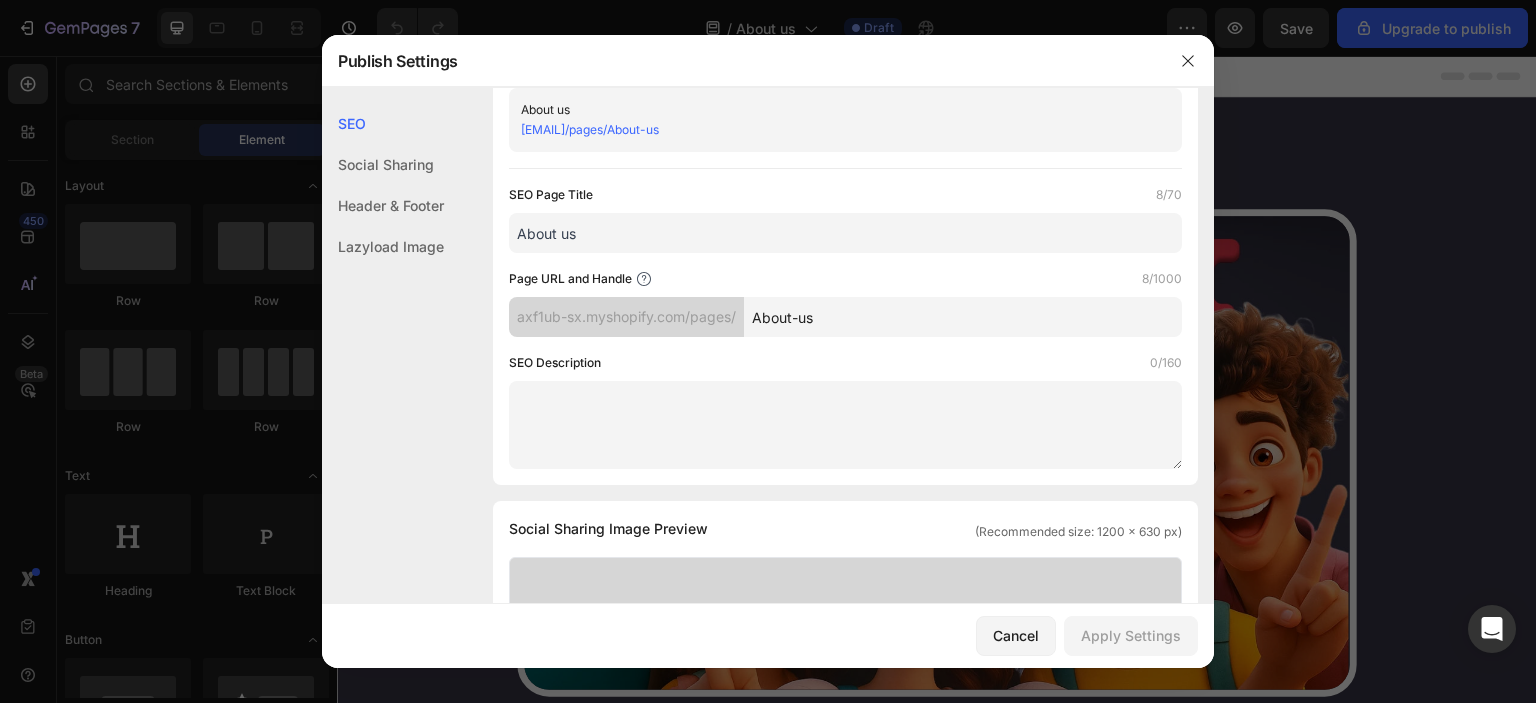 scroll, scrollTop: 0, scrollLeft: 0, axis: both 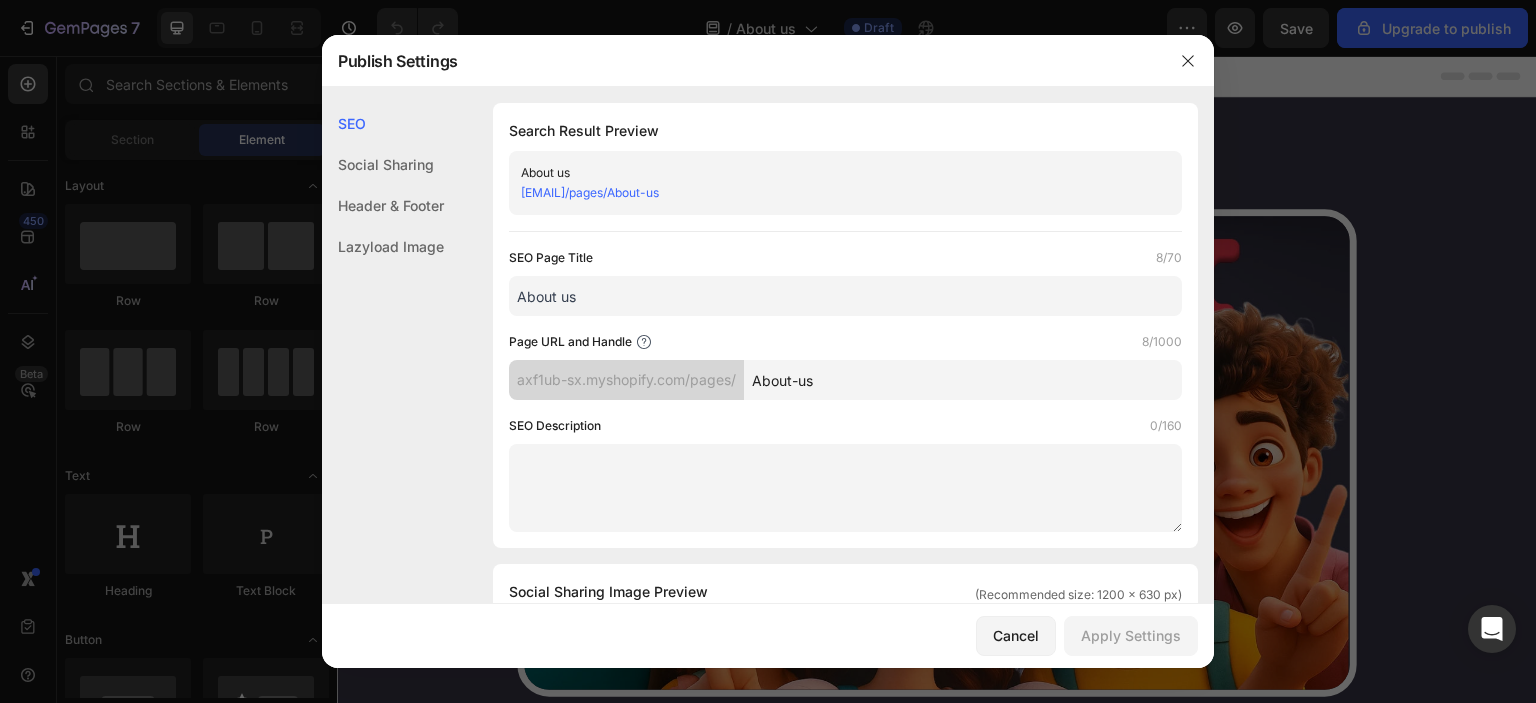 drag, startPoint x: 838, startPoint y: 379, endPoint x: 746, endPoint y: 379, distance: 92 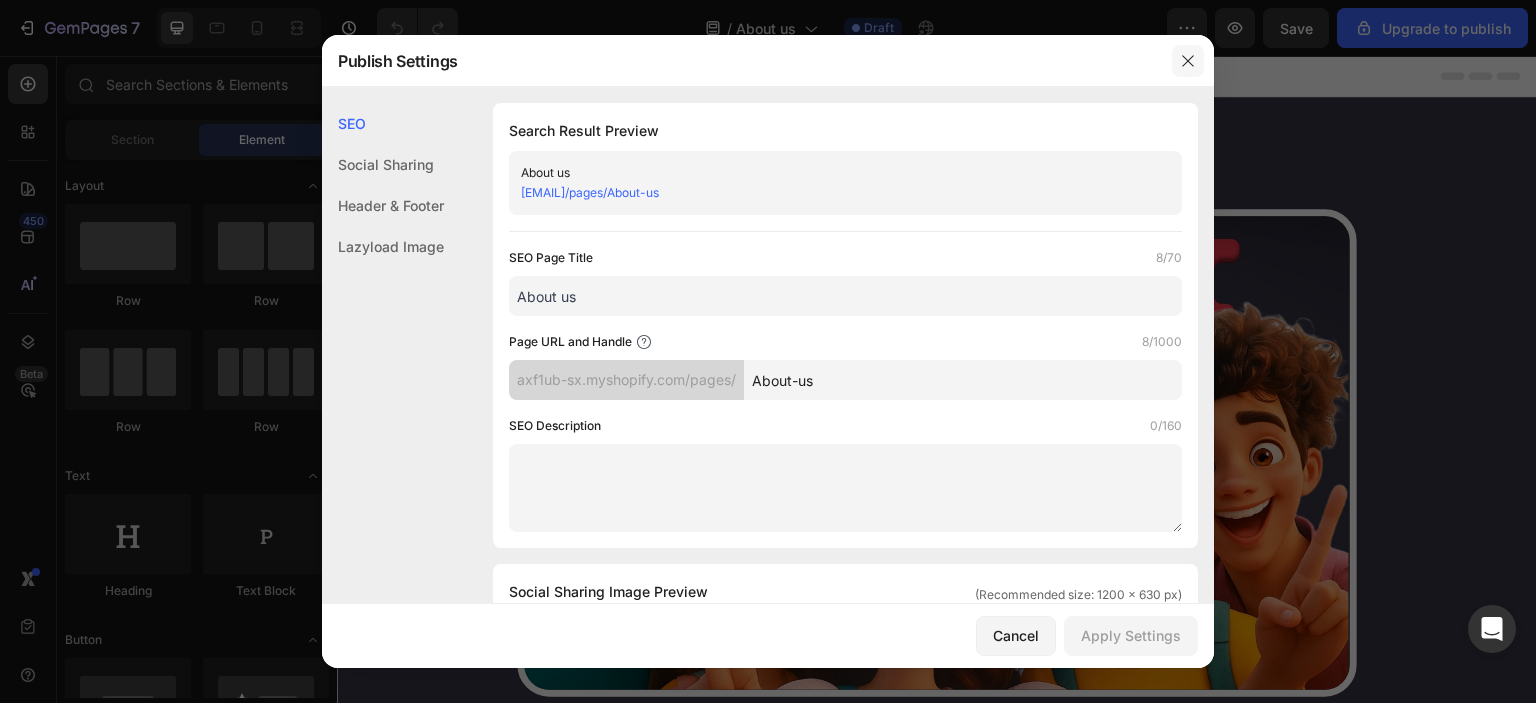drag, startPoint x: 1181, startPoint y: 59, endPoint x: 240, endPoint y: 56, distance: 941.00476 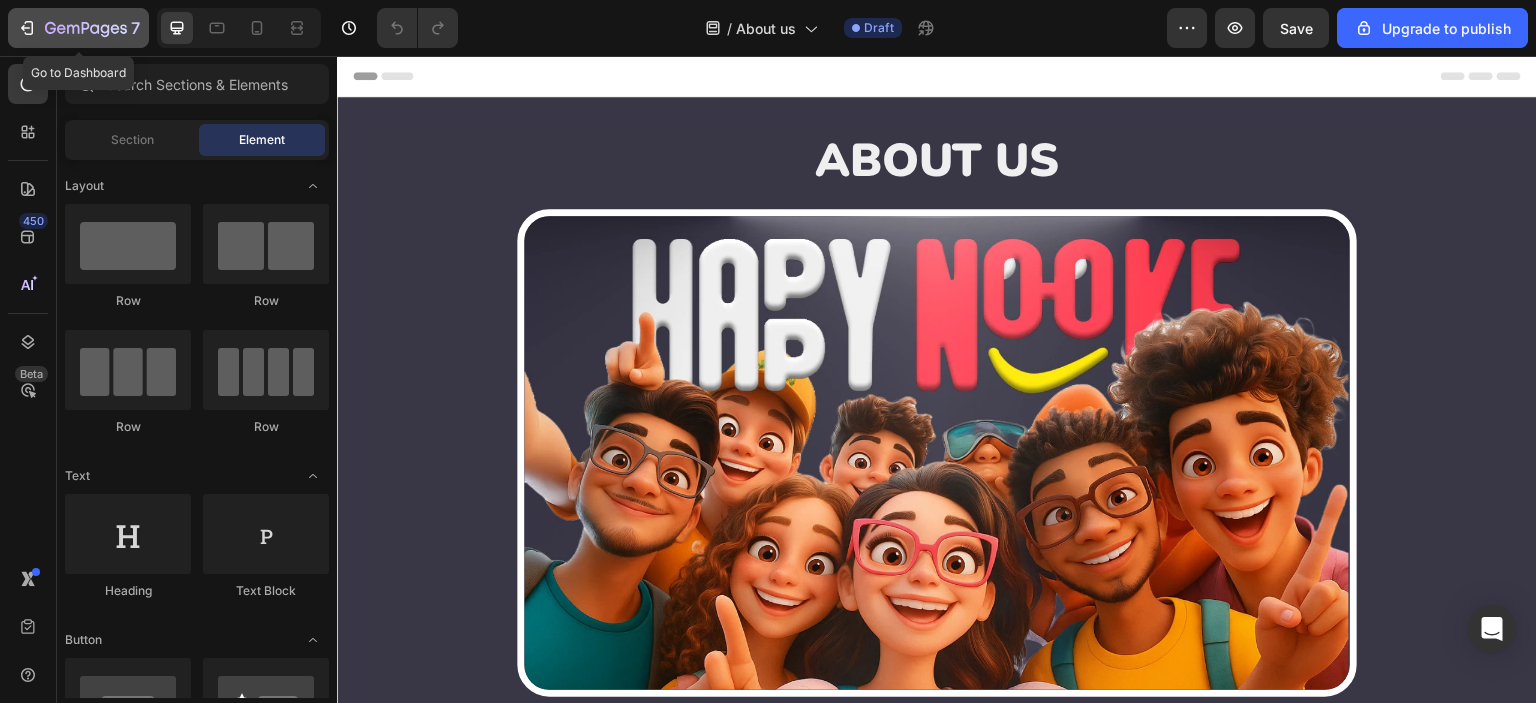 click 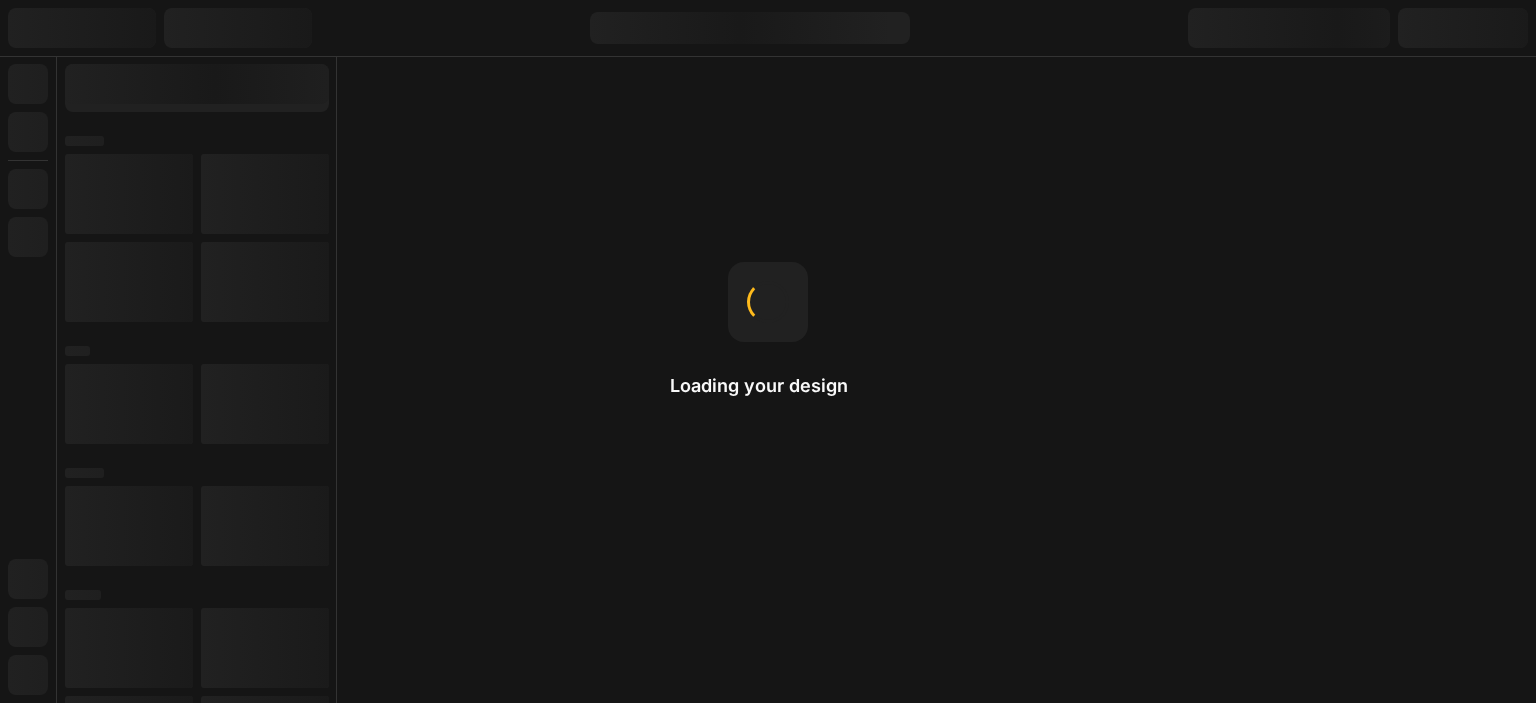 scroll, scrollTop: 0, scrollLeft: 0, axis: both 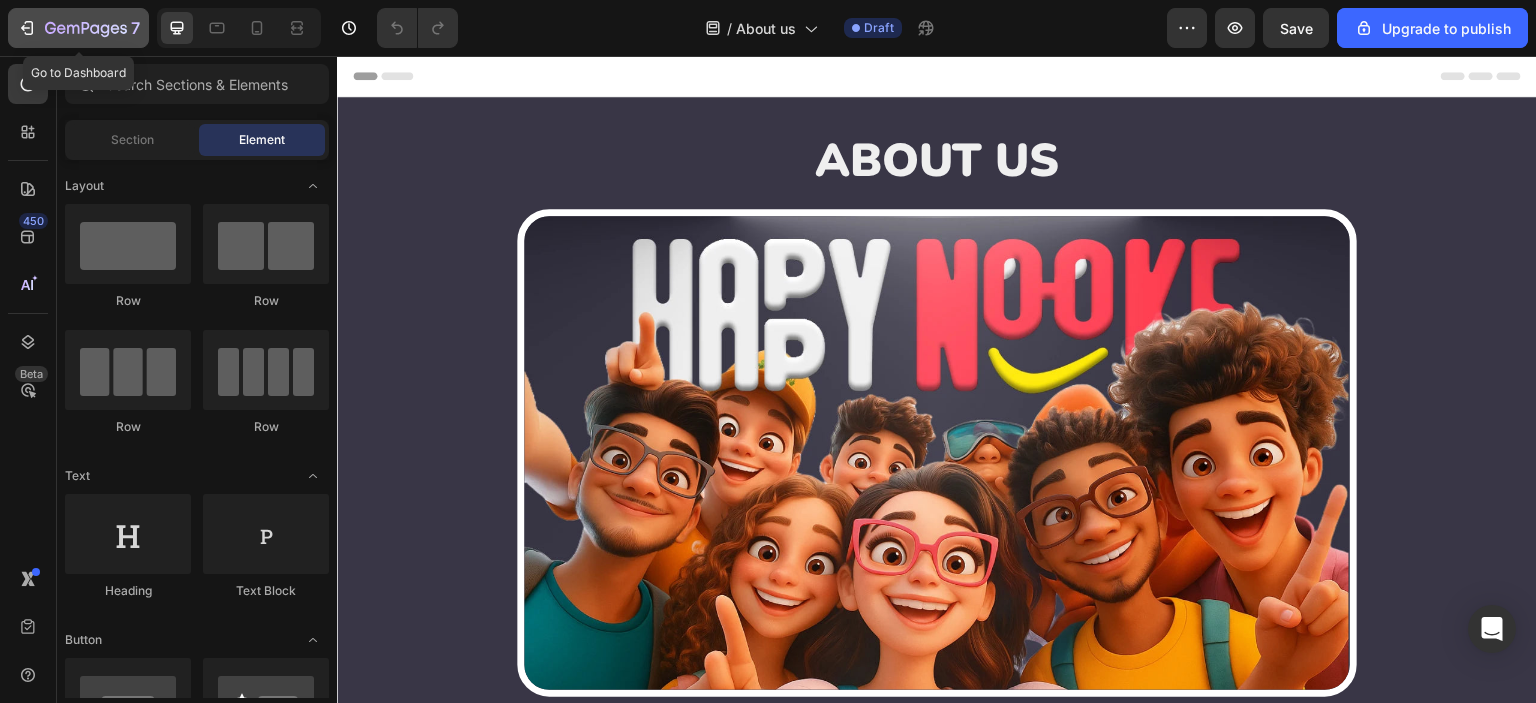 click 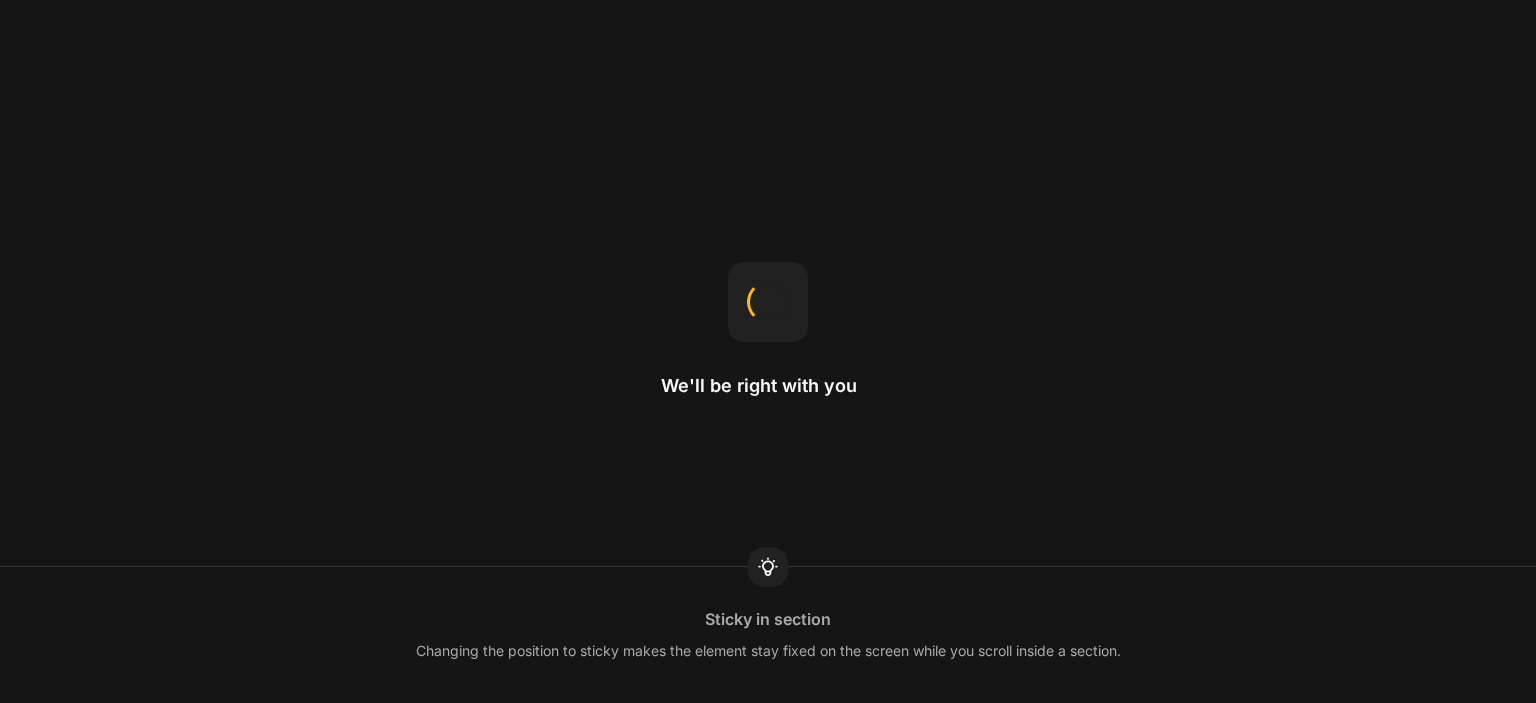 scroll, scrollTop: 0, scrollLeft: 0, axis: both 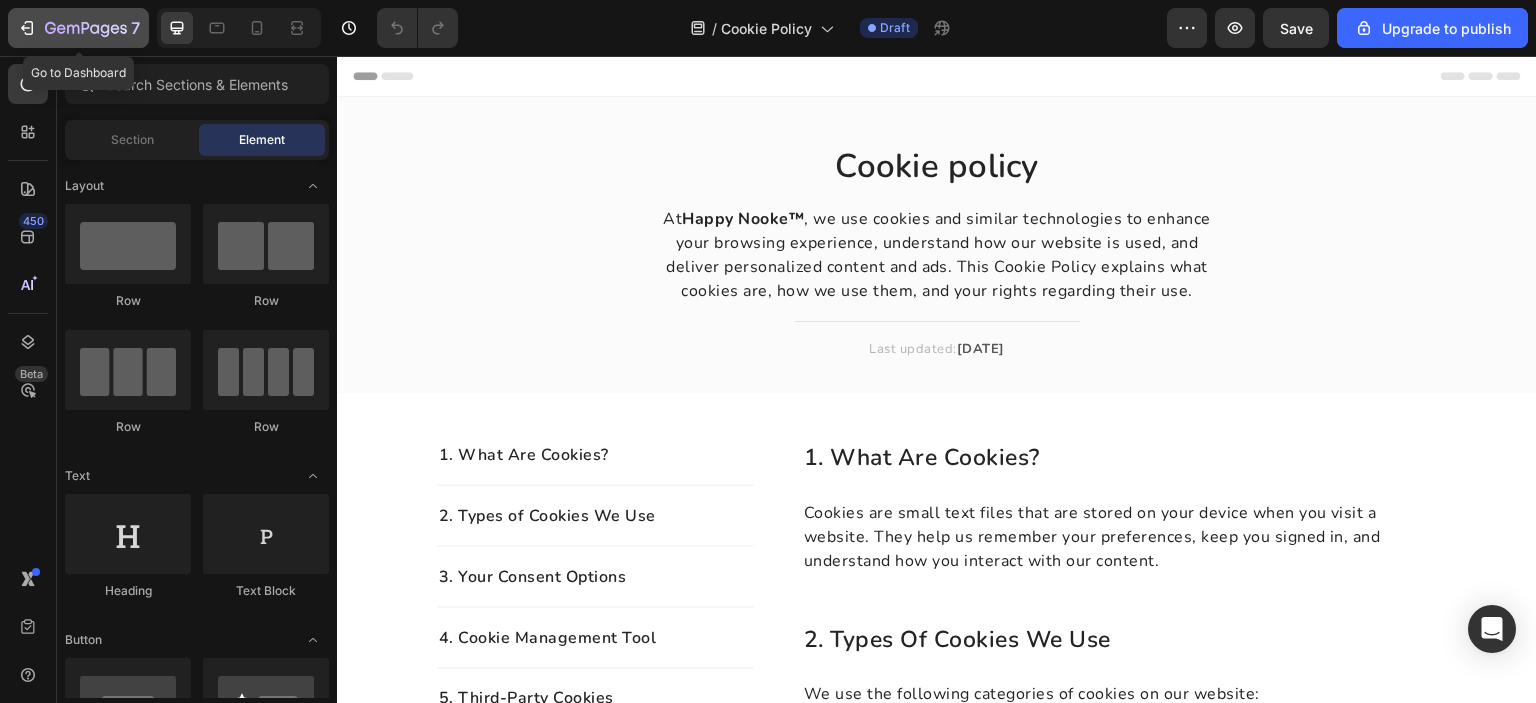 click 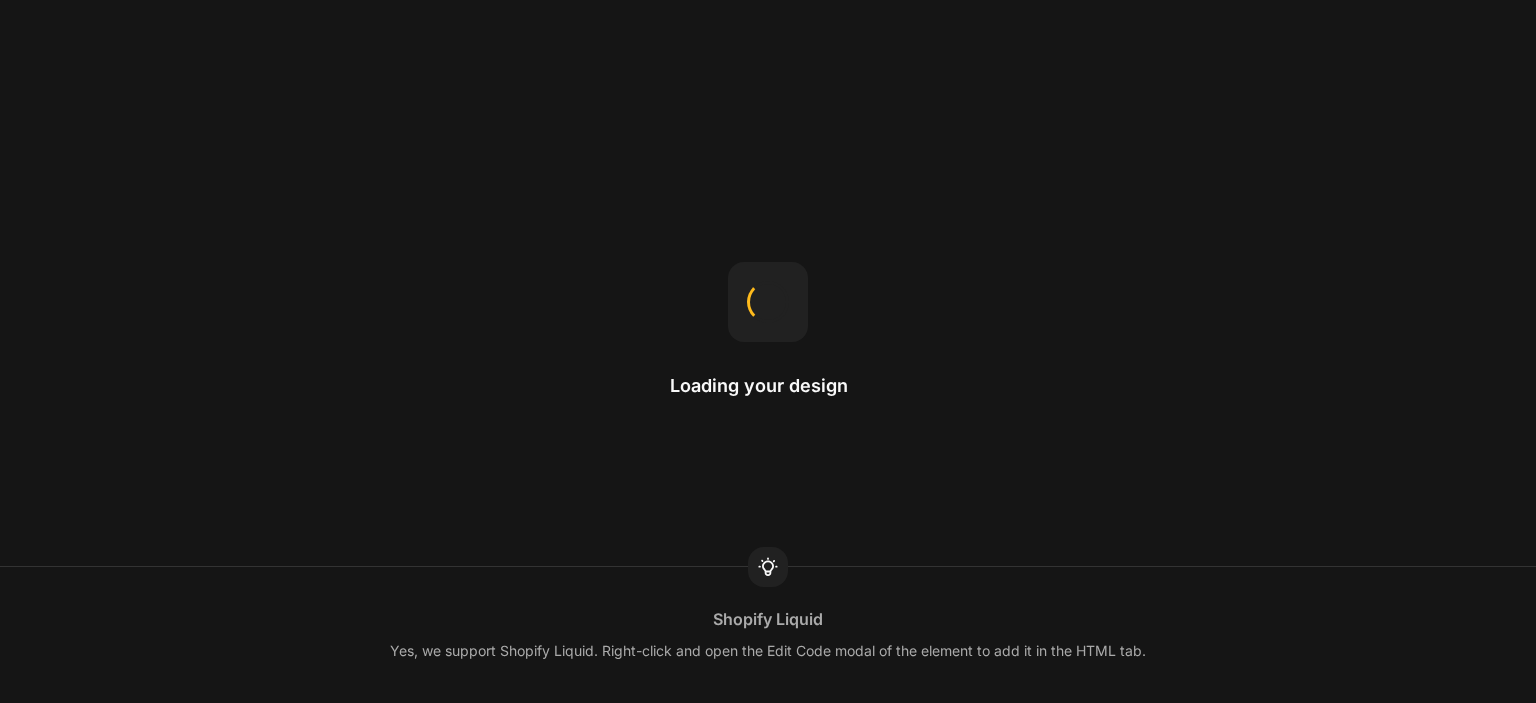 scroll, scrollTop: 0, scrollLeft: 0, axis: both 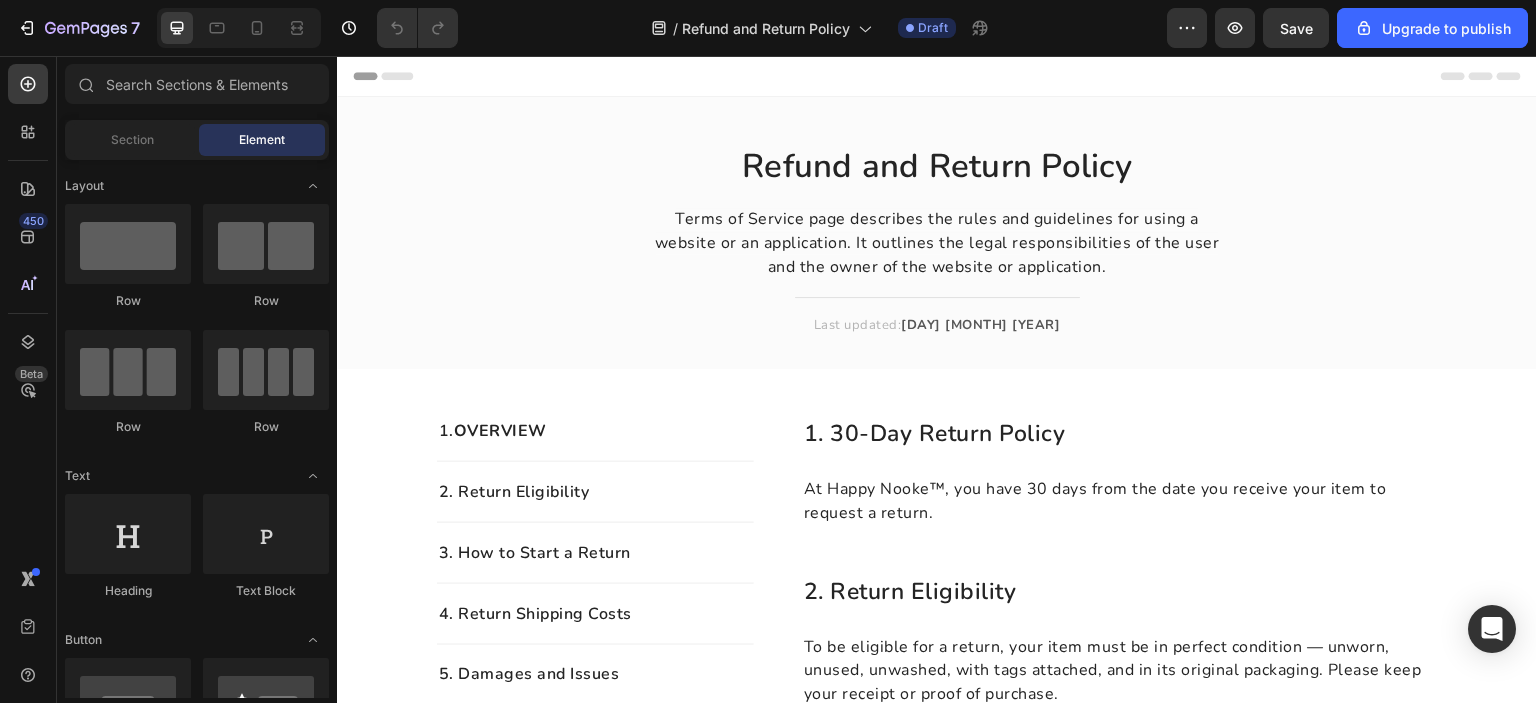 click on "Header" at bounding box center (383, 76) 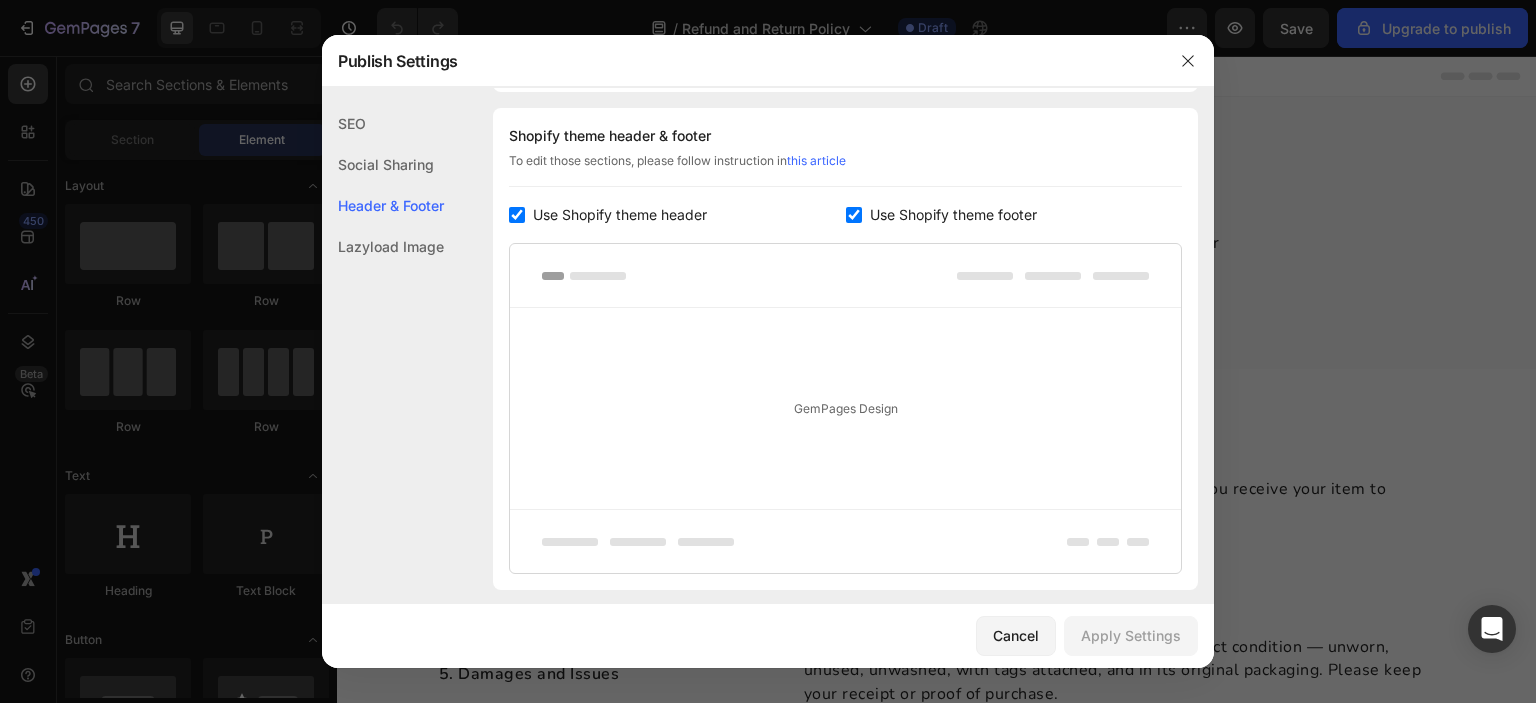 click on "SEO" 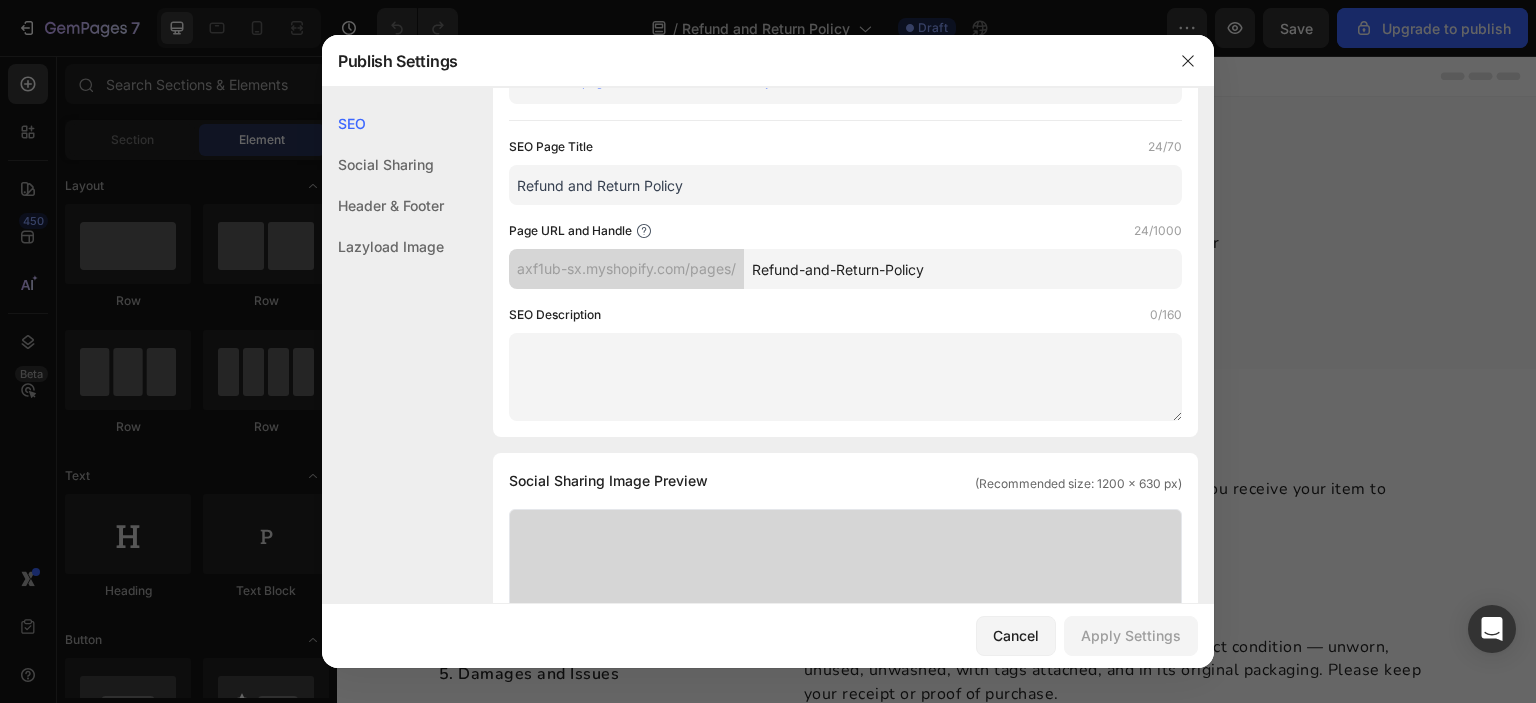scroll, scrollTop: 0, scrollLeft: 0, axis: both 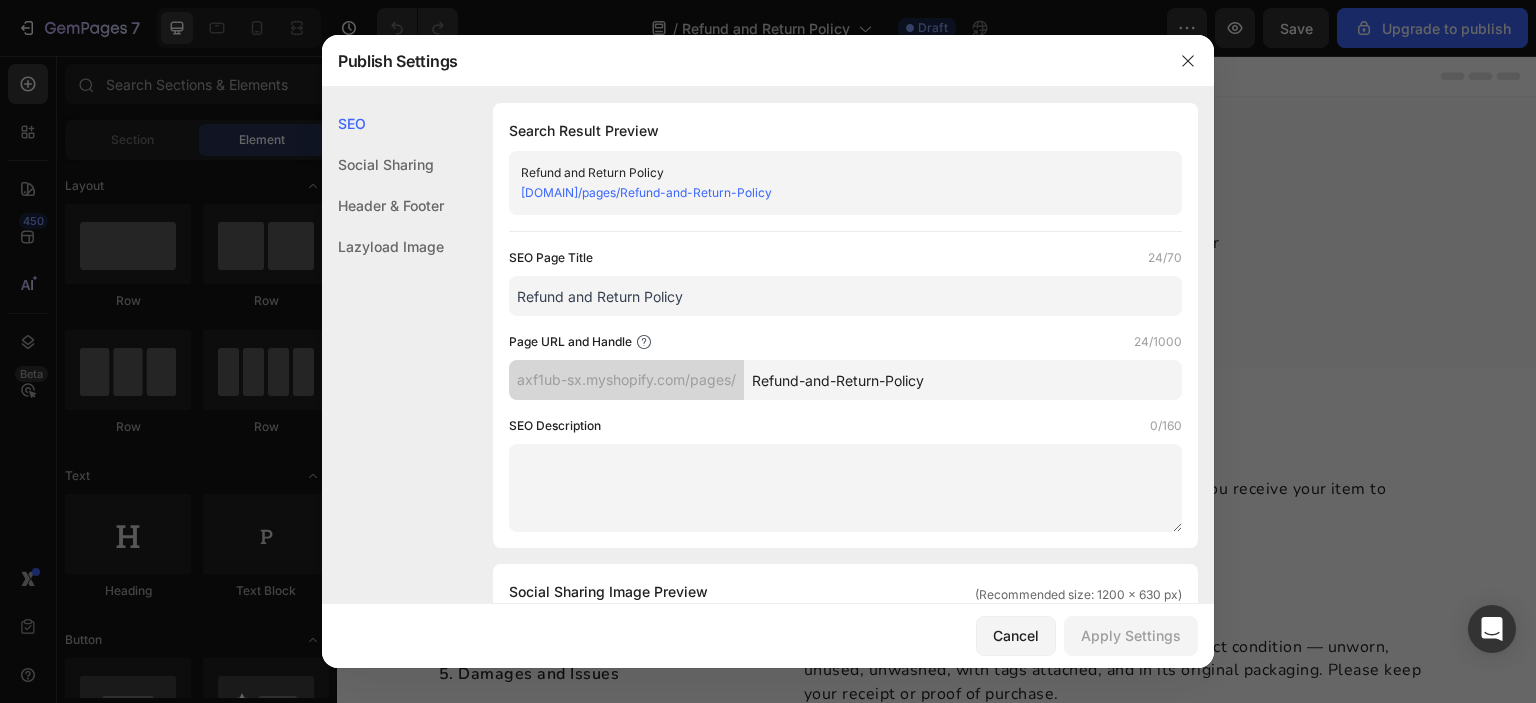 drag, startPoint x: 972, startPoint y: 374, endPoint x: 690, endPoint y: 376, distance: 282.00708 